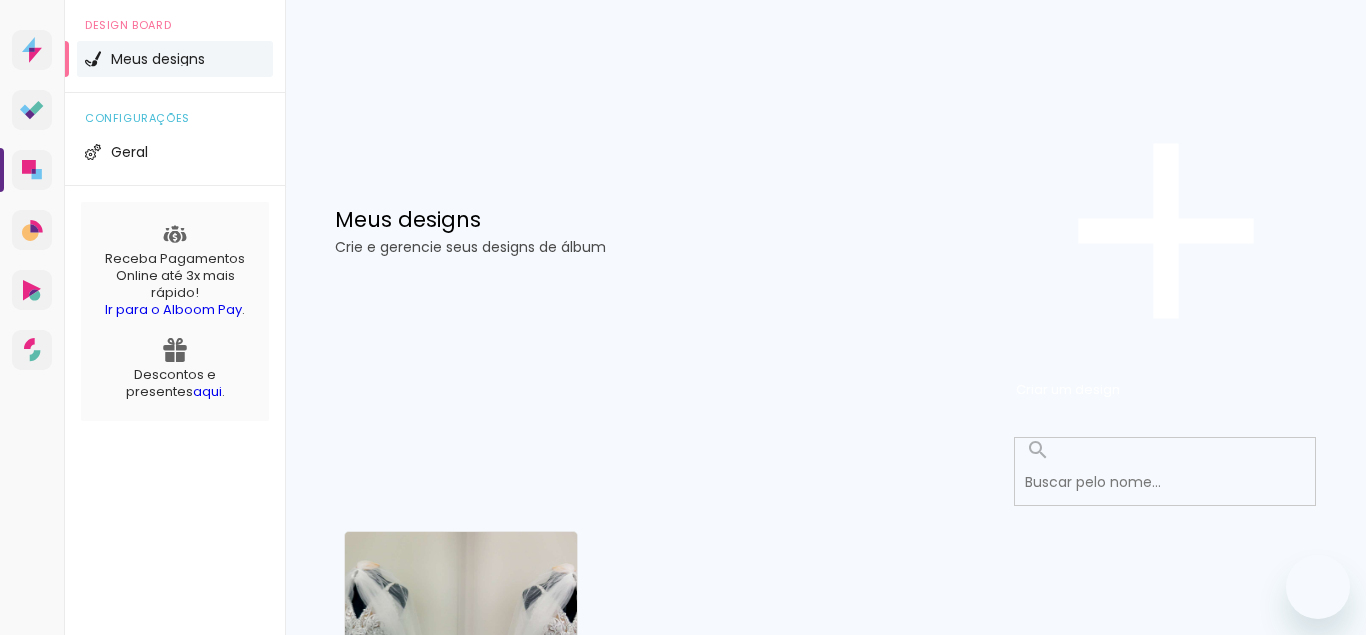 scroll, scrollTop: 0, scrollLeft: 0, axis: both 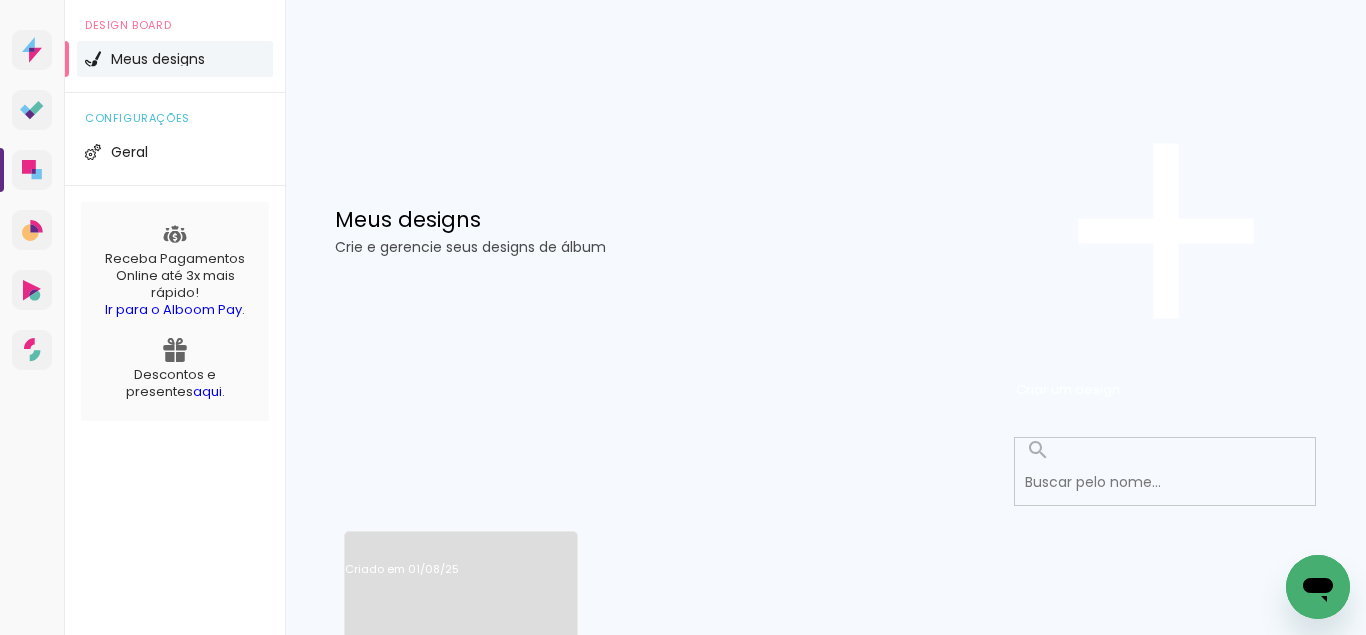 click on "Criado em 01/08/25" at bounding box center (461, 595) 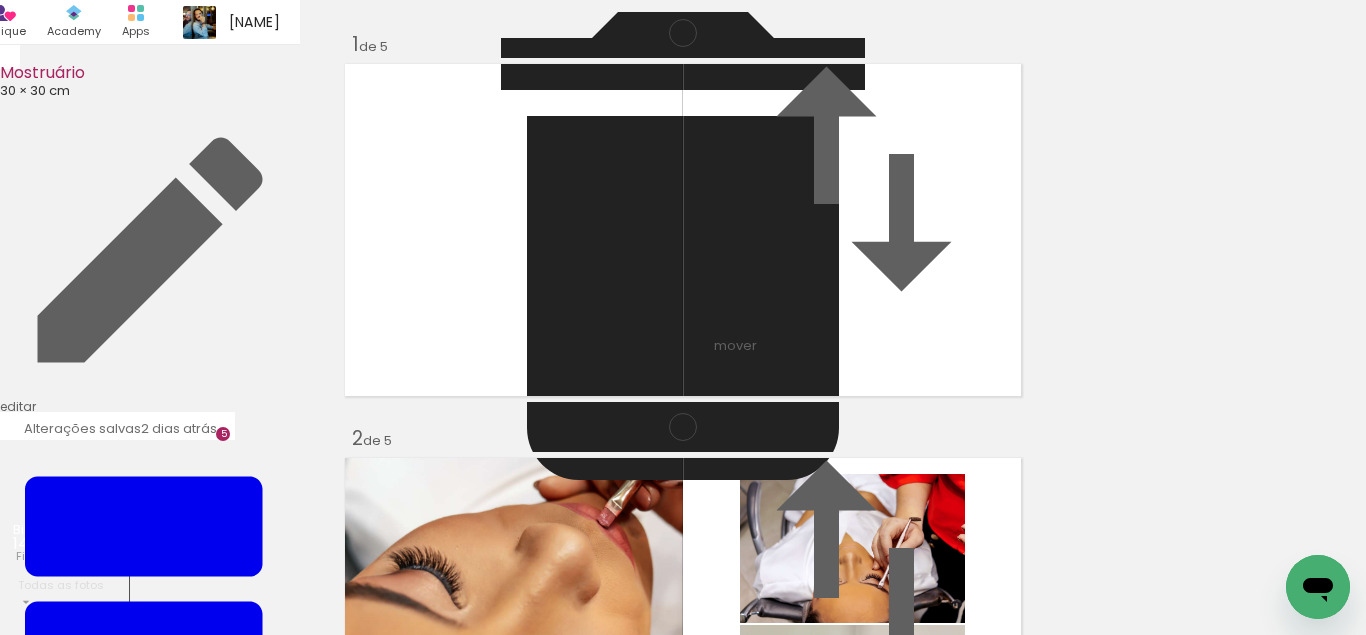 scroll, scrollTop: 1518, scrollLeft: 0, axis: vertical 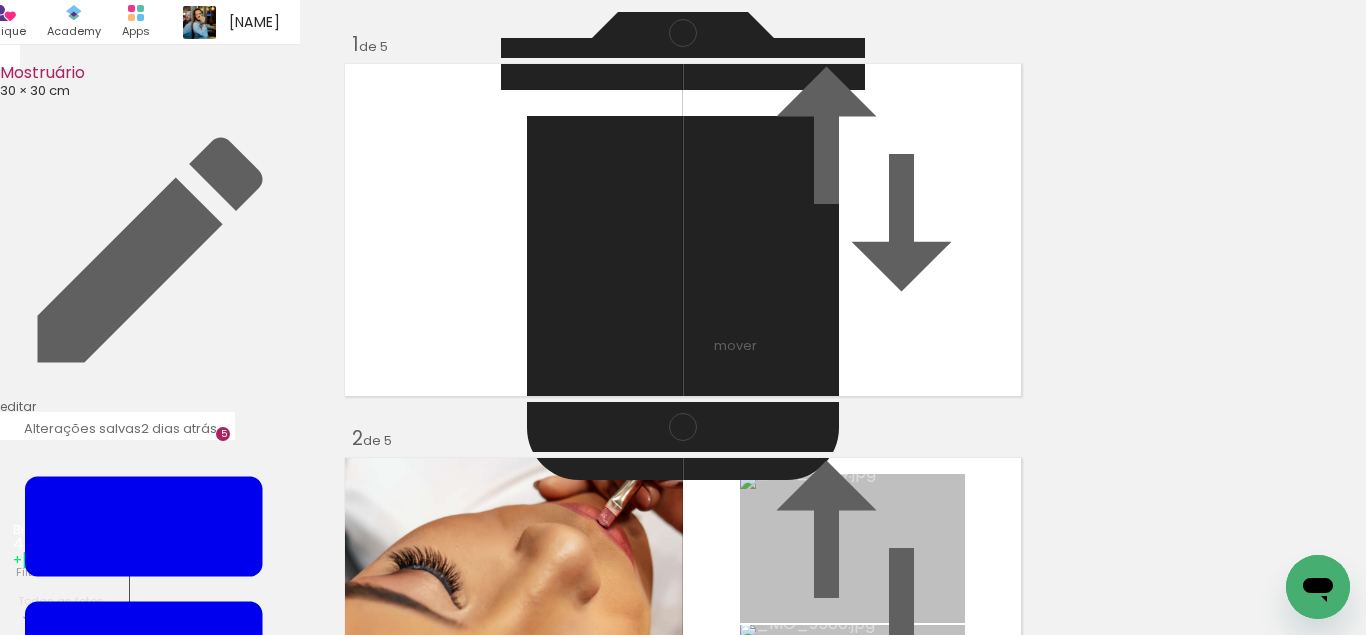 click at bounding box center (683, 317) 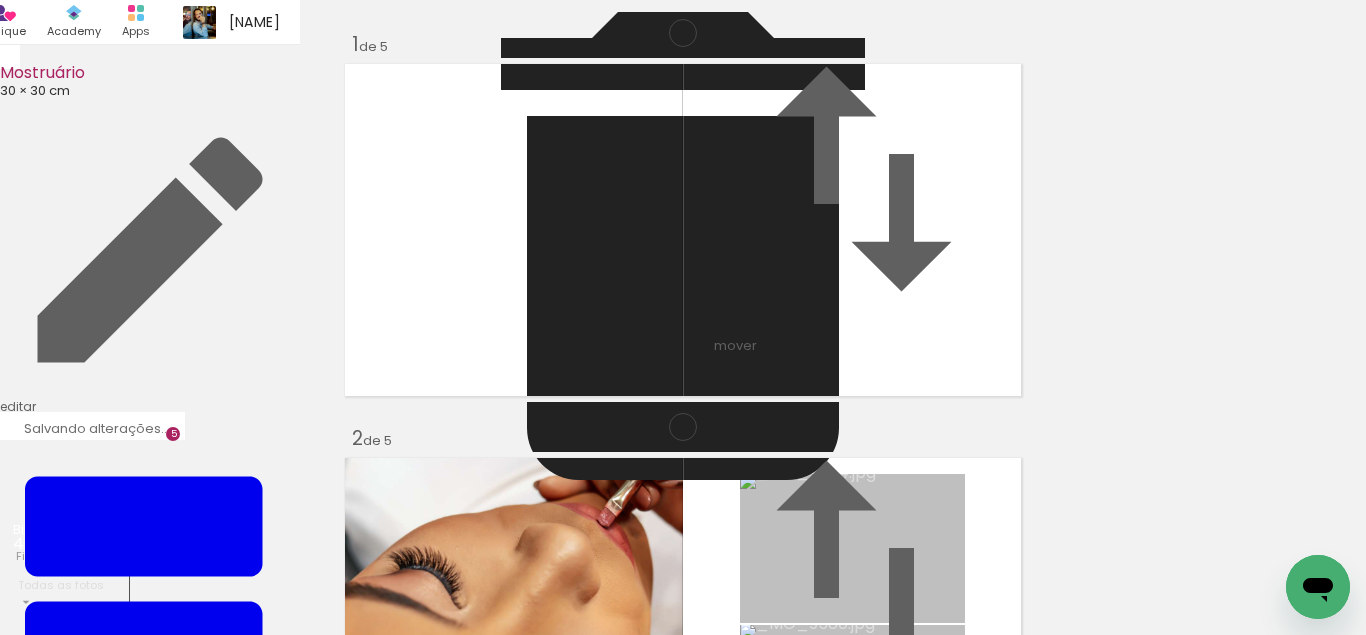 scroll, scrollTop: 276, scrollLeft: 0, axis: vertical 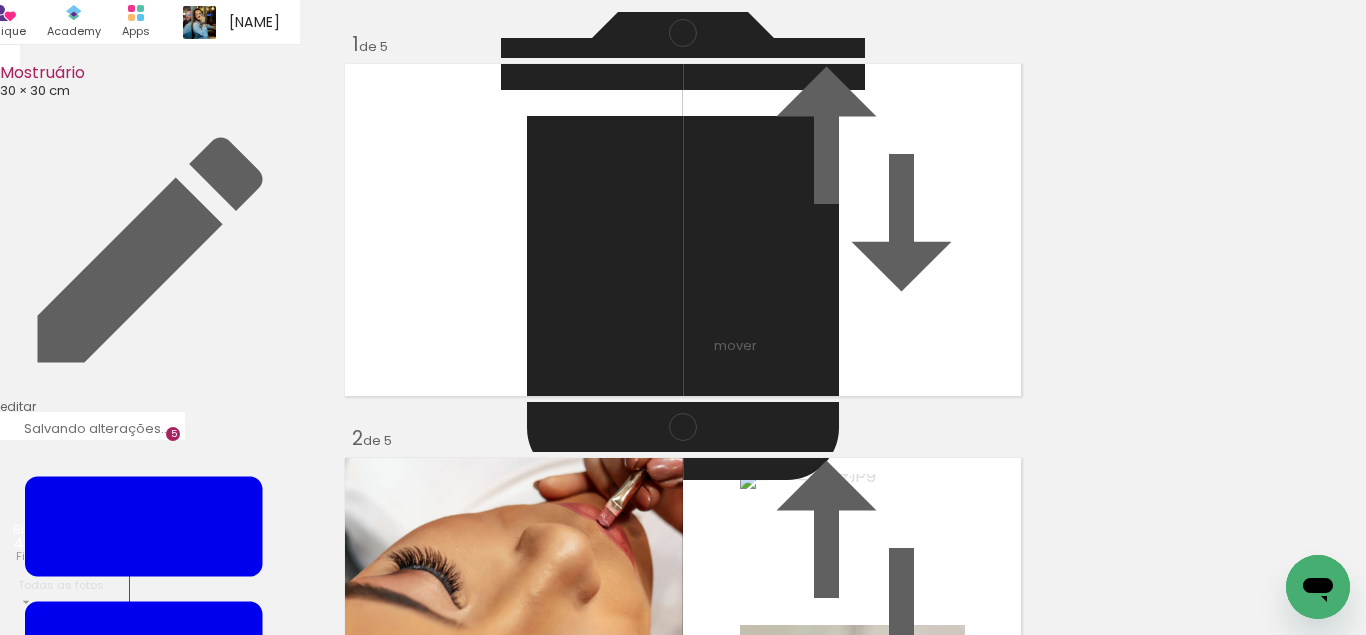 click at bounding box center (32, 805) 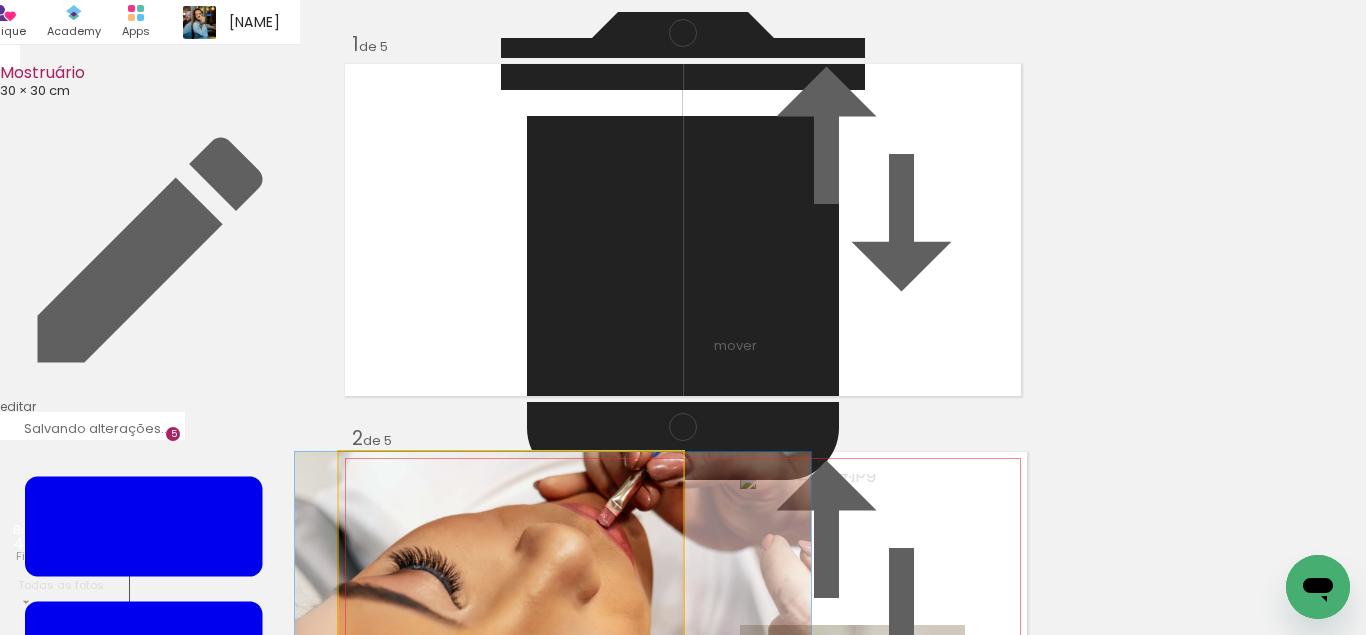 scroll, scrollTop: 419, scrollLeft: 0, axis: vertical 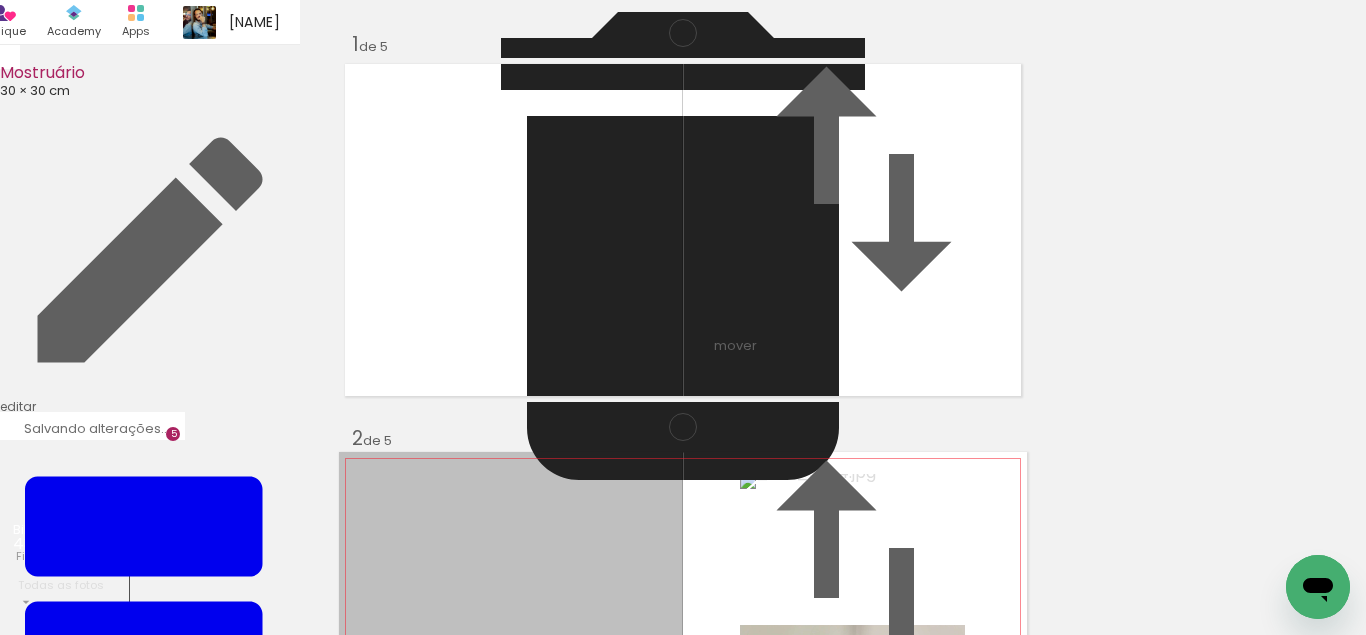 drag, startPoint x: 597, startPoint y: 362, endPoint x: 522, endPoint y: 577, distance: 227.70595 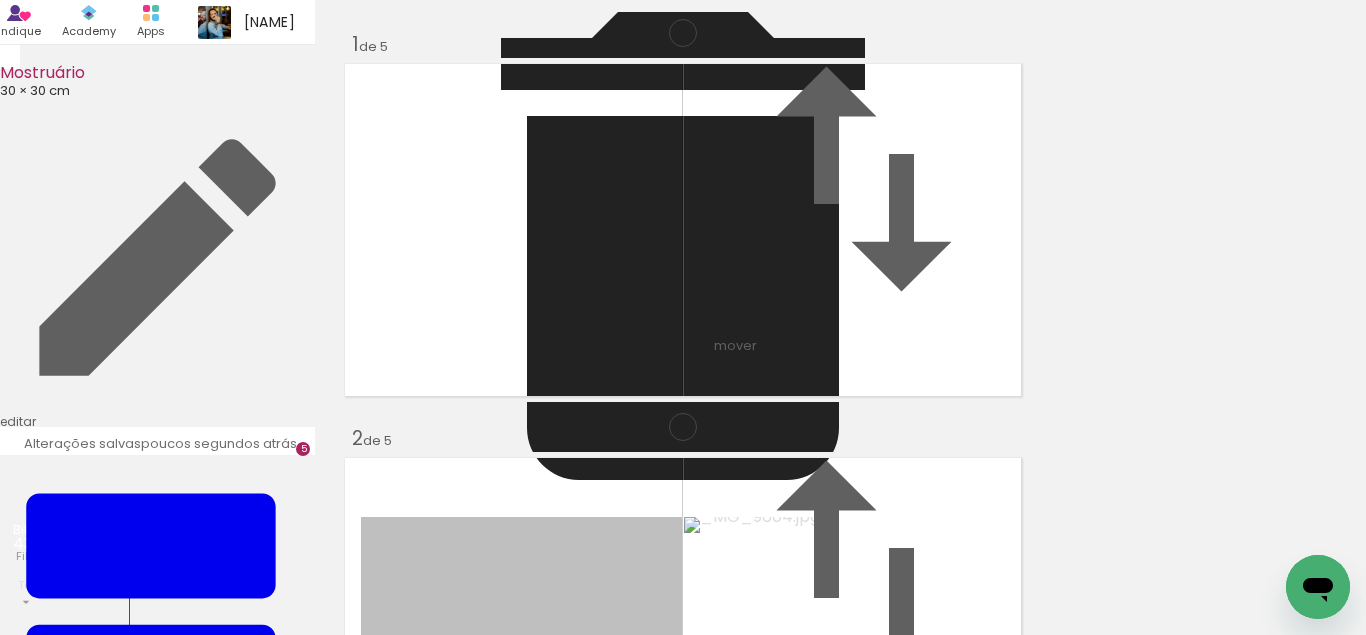 drag, startPoint x: 612, startPoint y: 277, endPoint x: 774, endPoint y: 357, distance: 180.67651 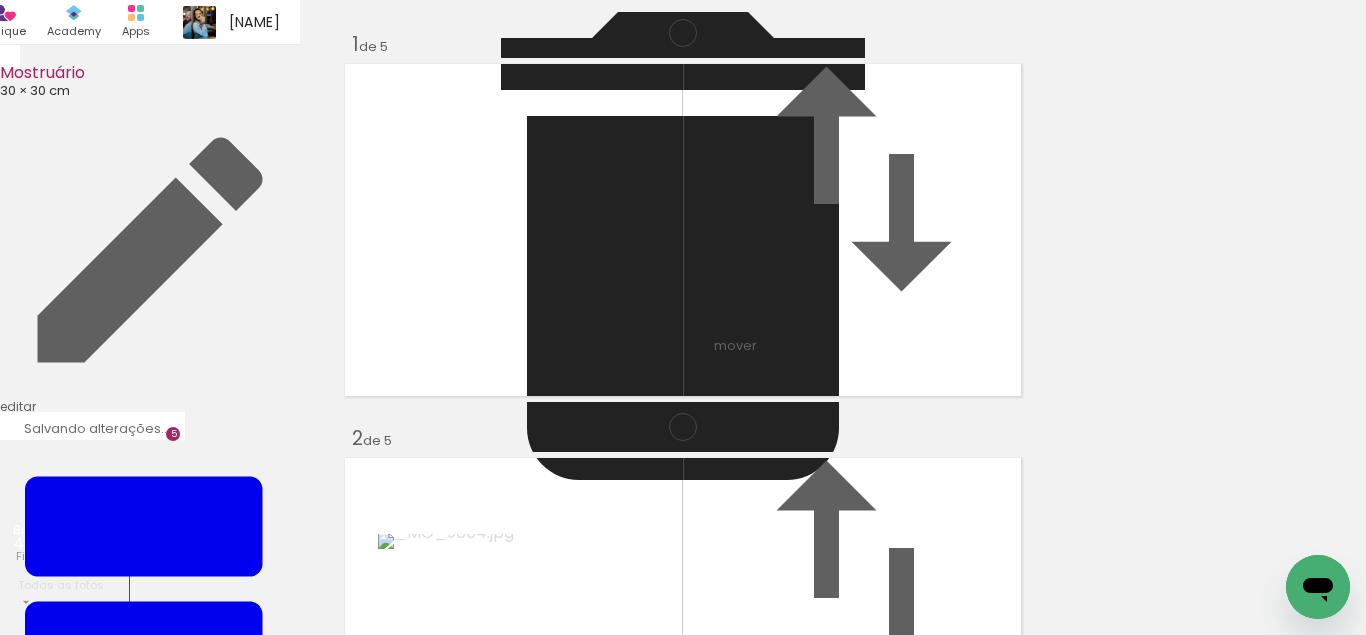 drag, startPoint x: 781, startPoint y: 339, endPoint x: 702, endPoint y: 334, distance: 79.15807 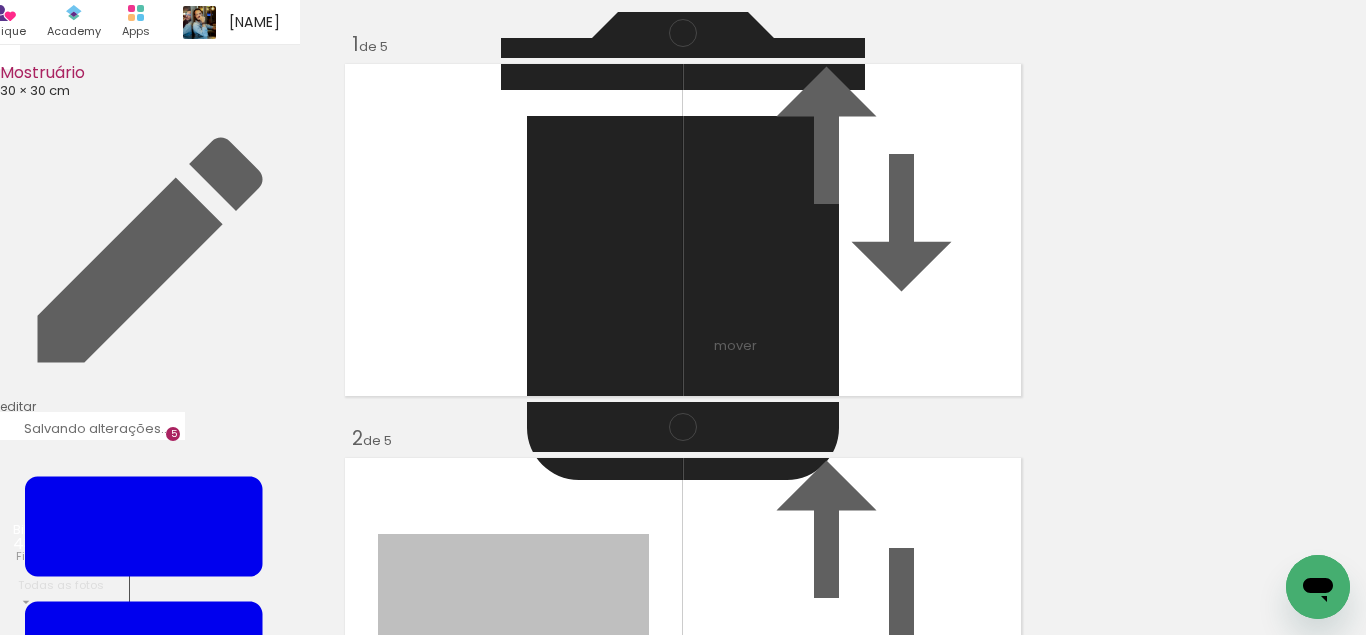 drag, startPoint x: 593, startPoint y: 314, endPoint x: 548, endPoint y: 588, distance: 277.67065 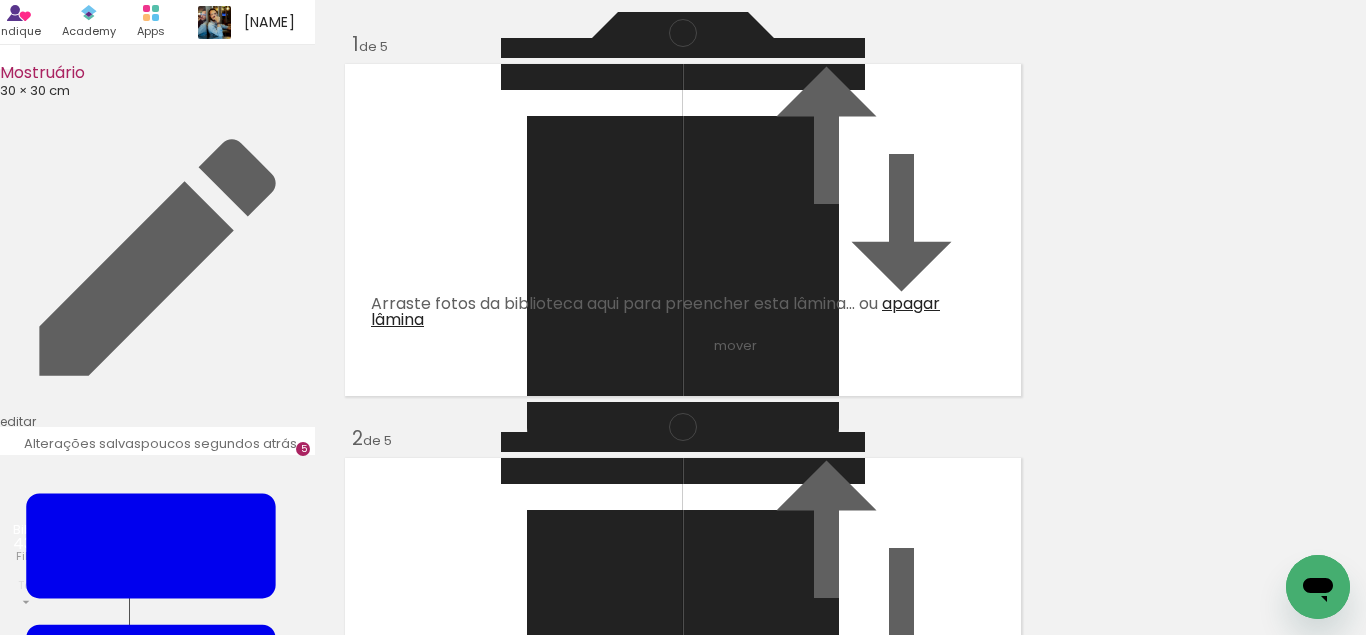 click at bounding box center [683, 788] 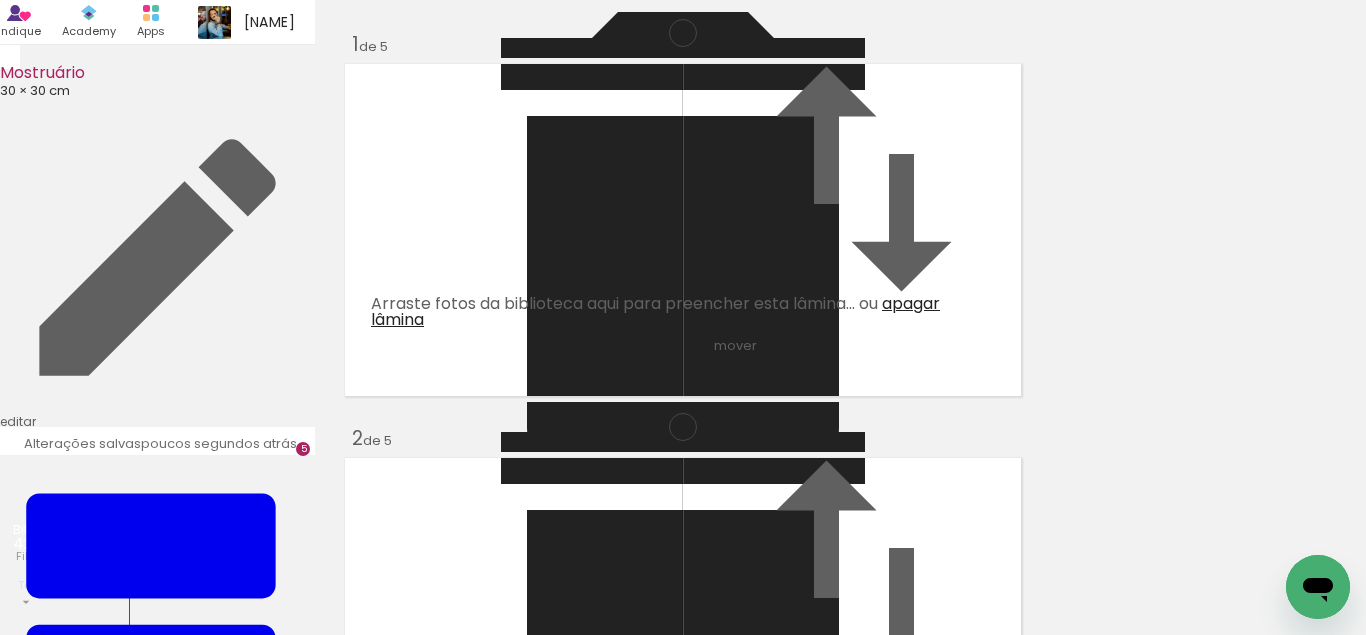 click at bounding box center [144, 805] 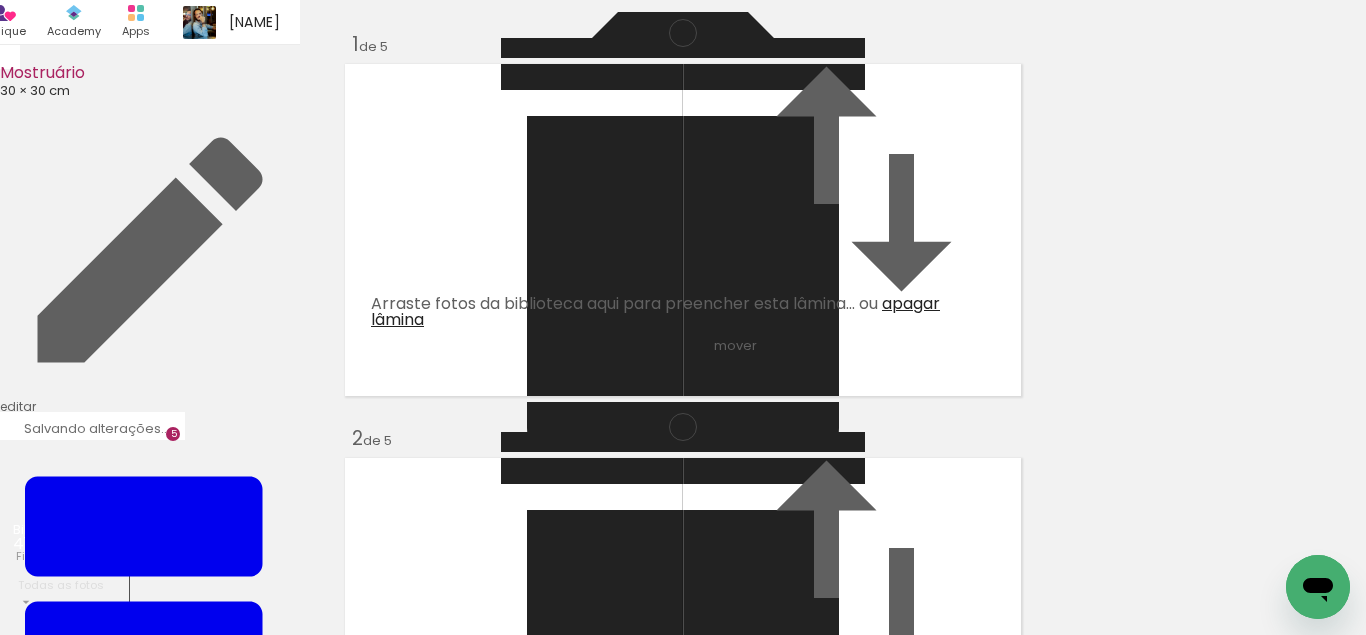 click at bounding box center [32, 805] 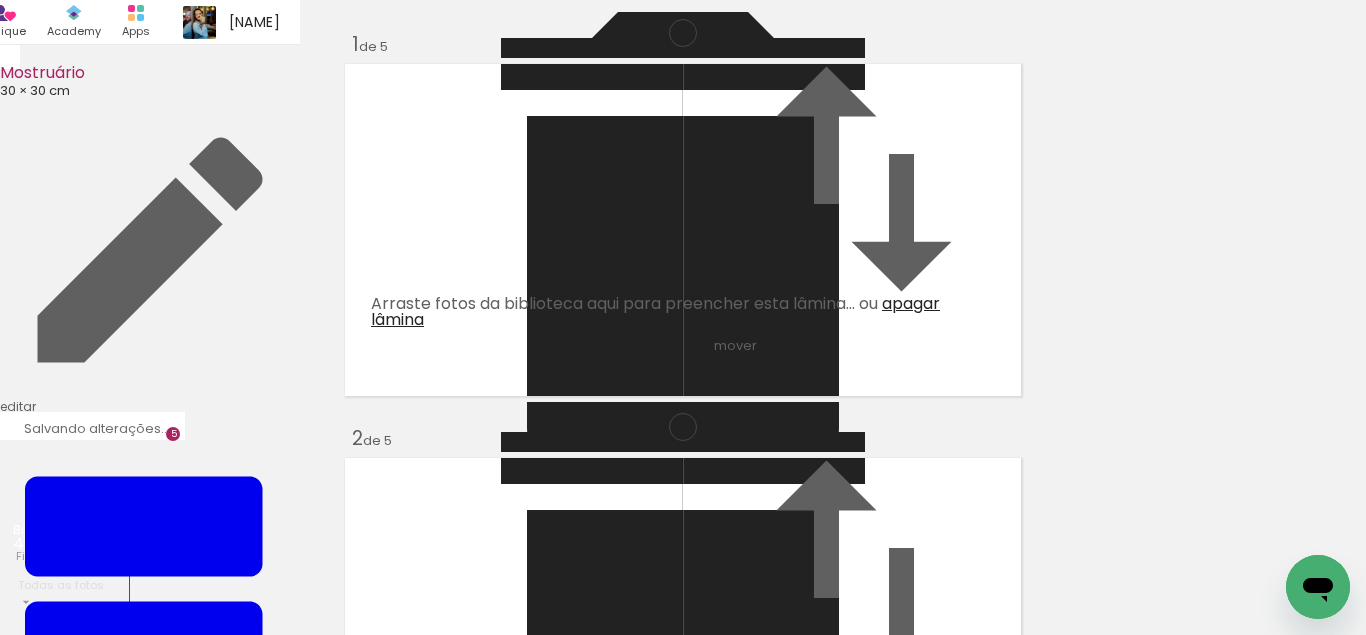 click at bounding box center (32, 805) 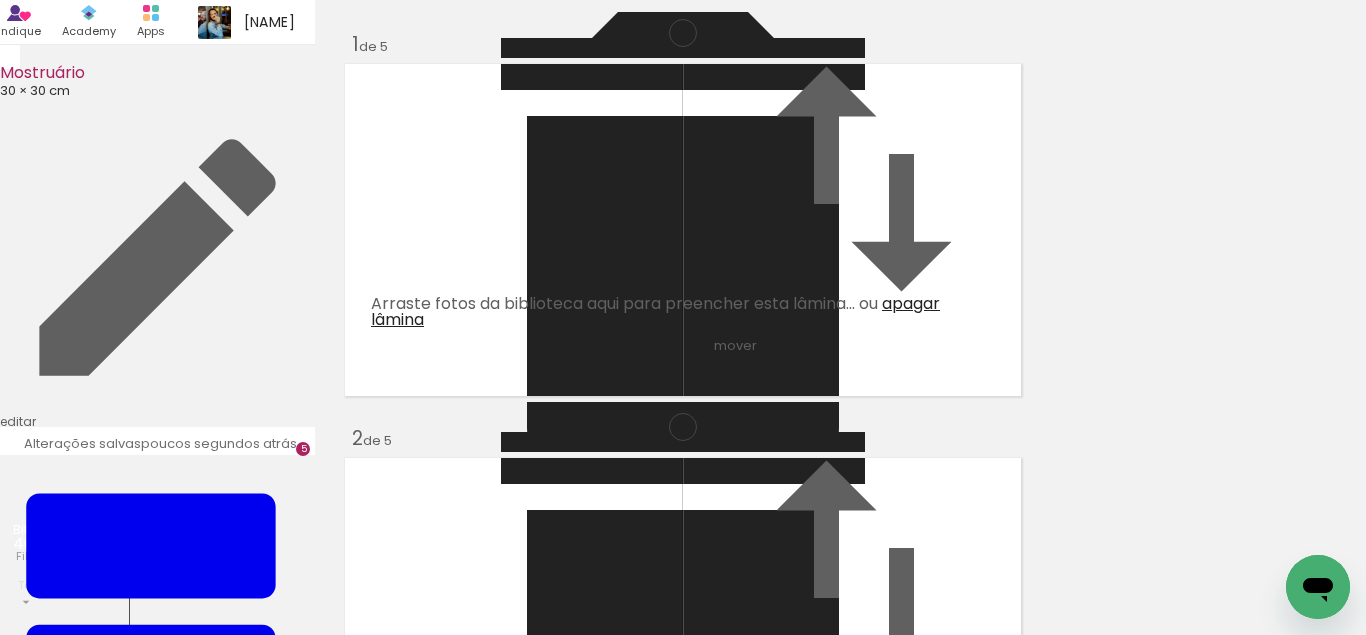 scroll, scrollTop: 813, scrollLeft: 0, axis: vertical 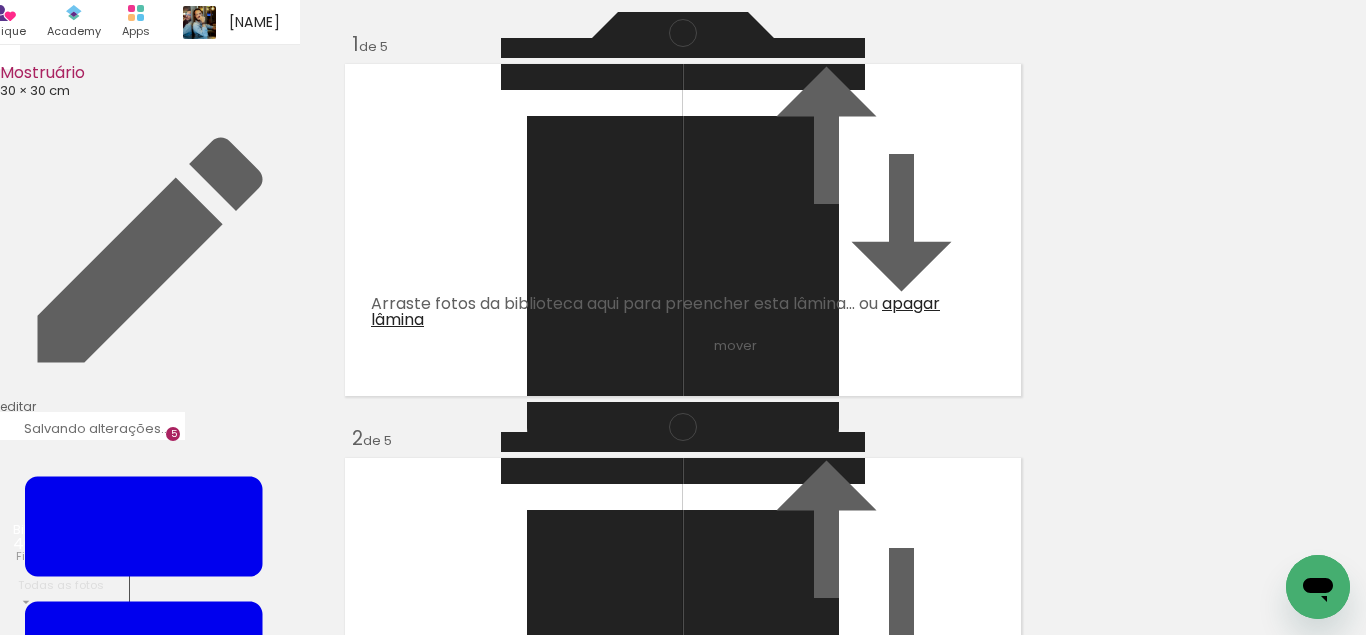 drag, startPoint x: 485, startPoint y: 185, endPoint x: 465, endPoint y: 586, distance: 401.49844 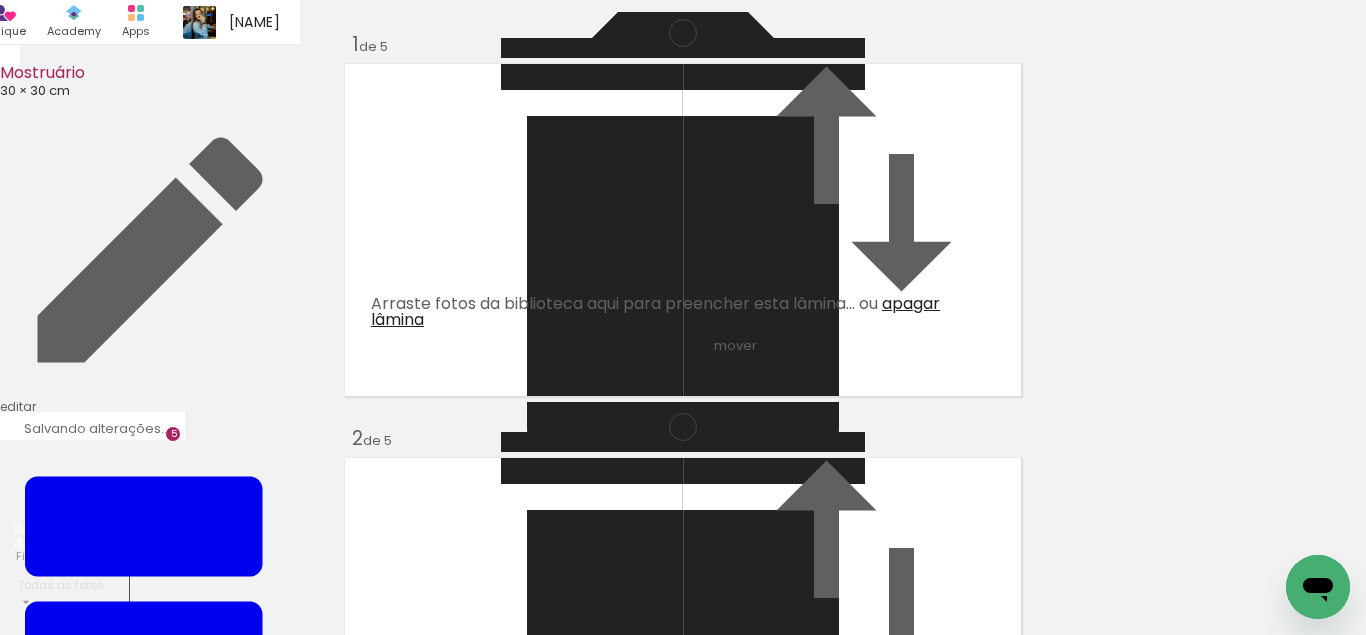 drag, startPoint x: 470, startPoint y: 294, endPoint x: 468, endPoint y: 613, distance: 319.00626 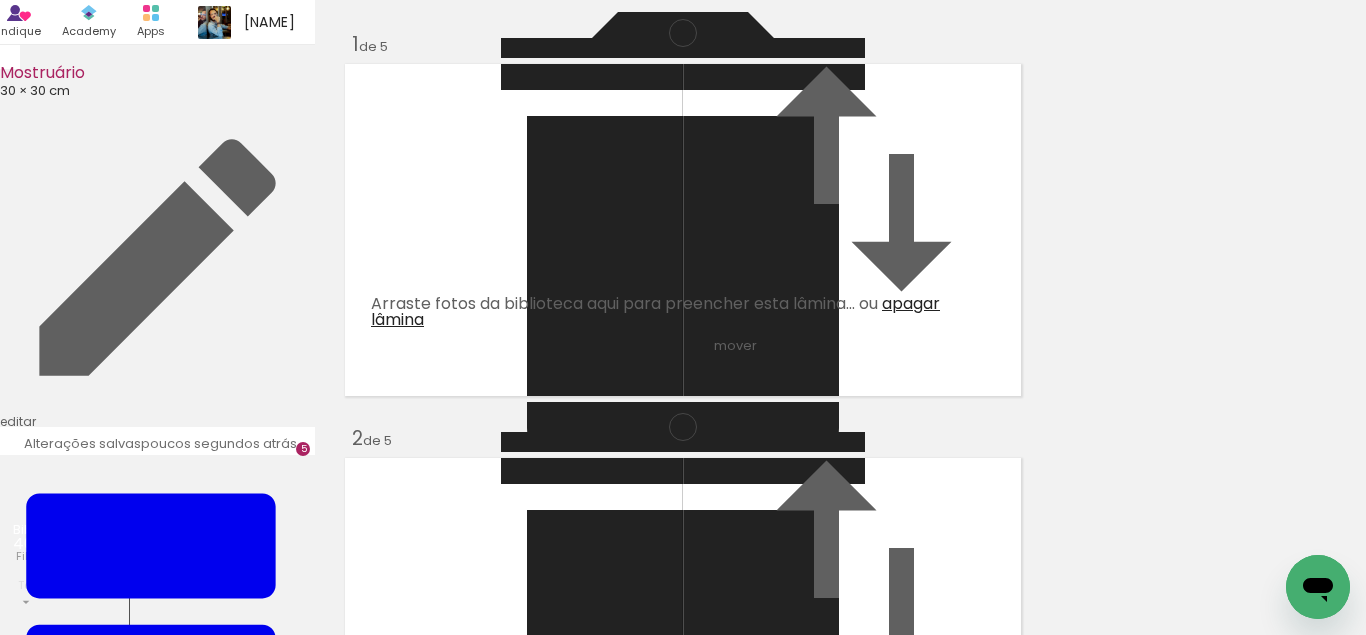 drag, startPoint x: 730, startPoint y: 316, endPoint x: 731, endPoint y: 459, distance: 143.0035 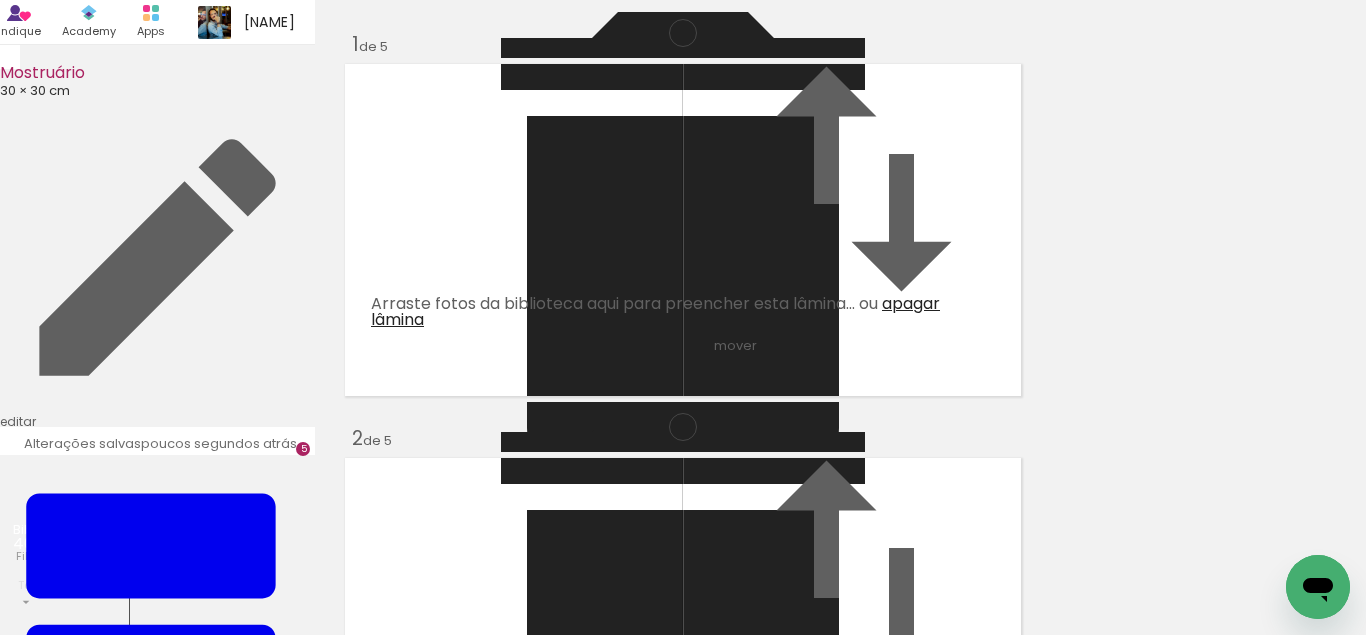 scroll, scrollTop: 0, scrollLeft: 483, axis: horizontal 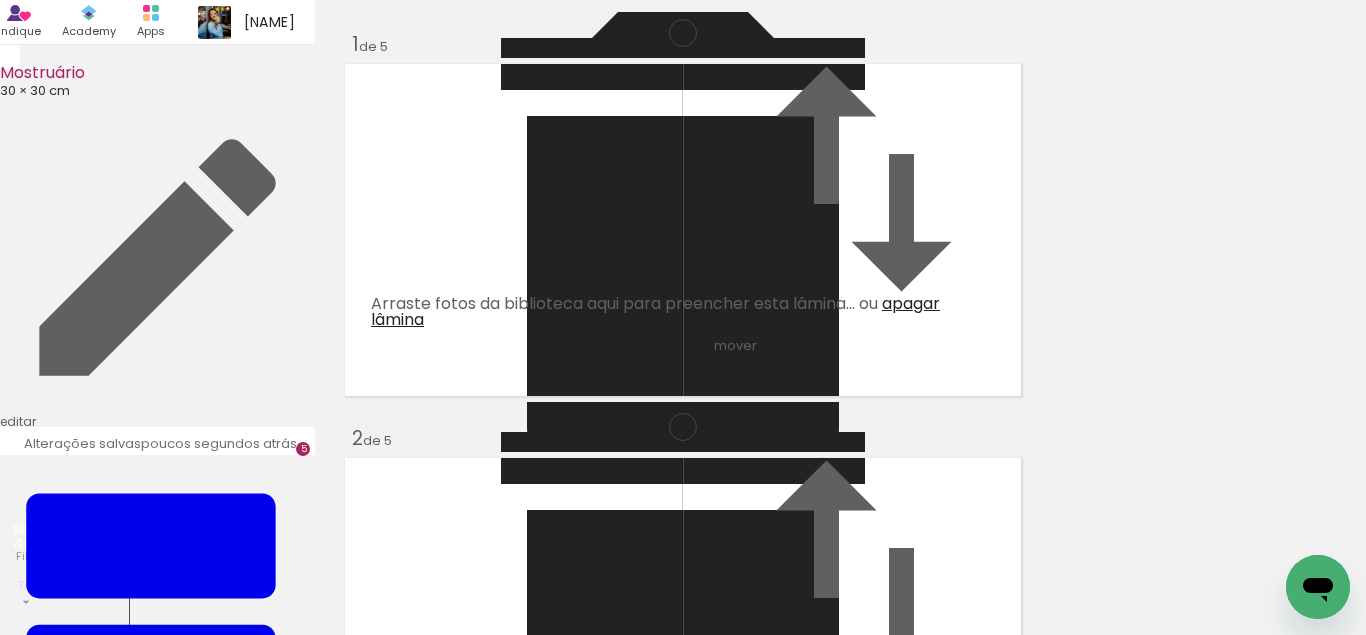 click at bounding box center (683, 317) 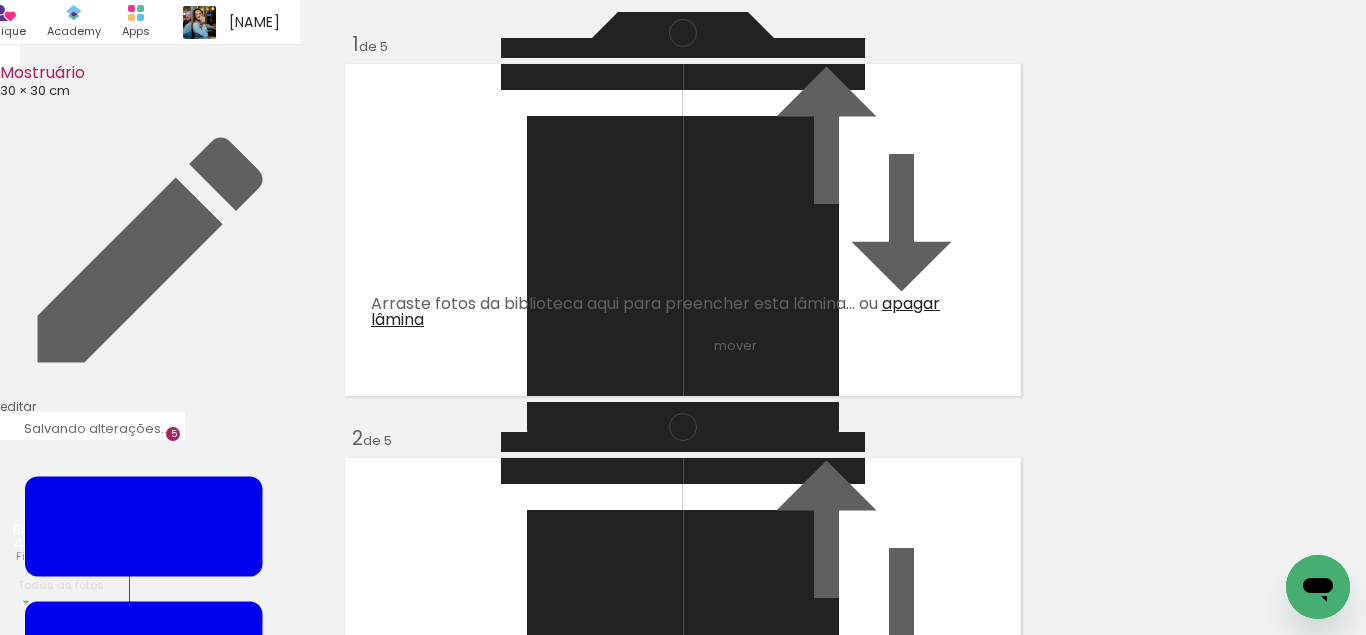 drag, startPoint x: 842, startPoint y: 289, endPoint x: 729, endPoint y: 560, distance: 293.6154 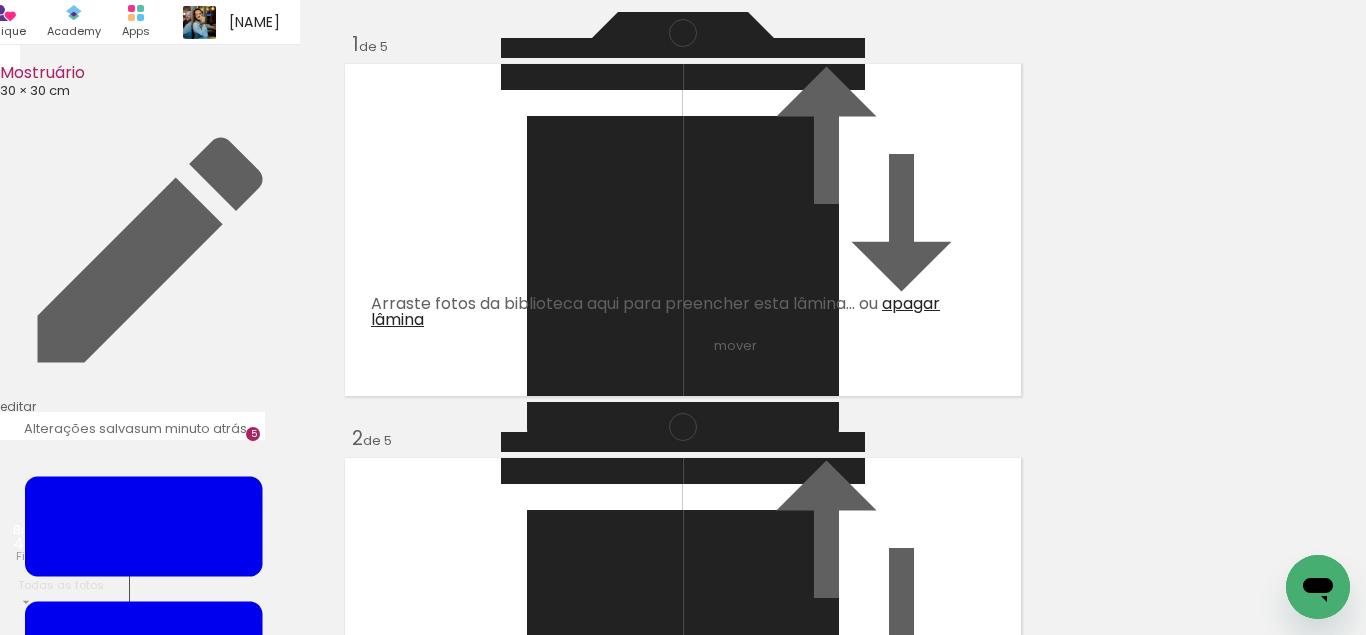 scroll, scrollTop: 0, scrollLeft: 0, axis: both 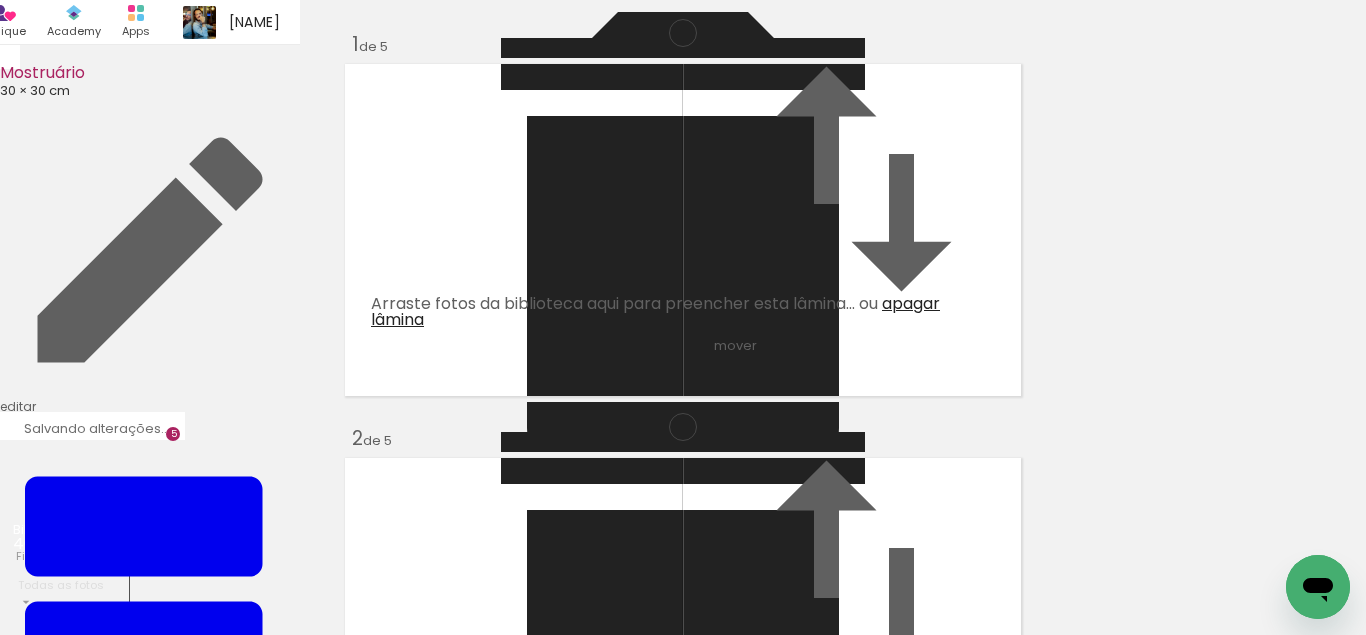 click at bounding box center (144, 805) 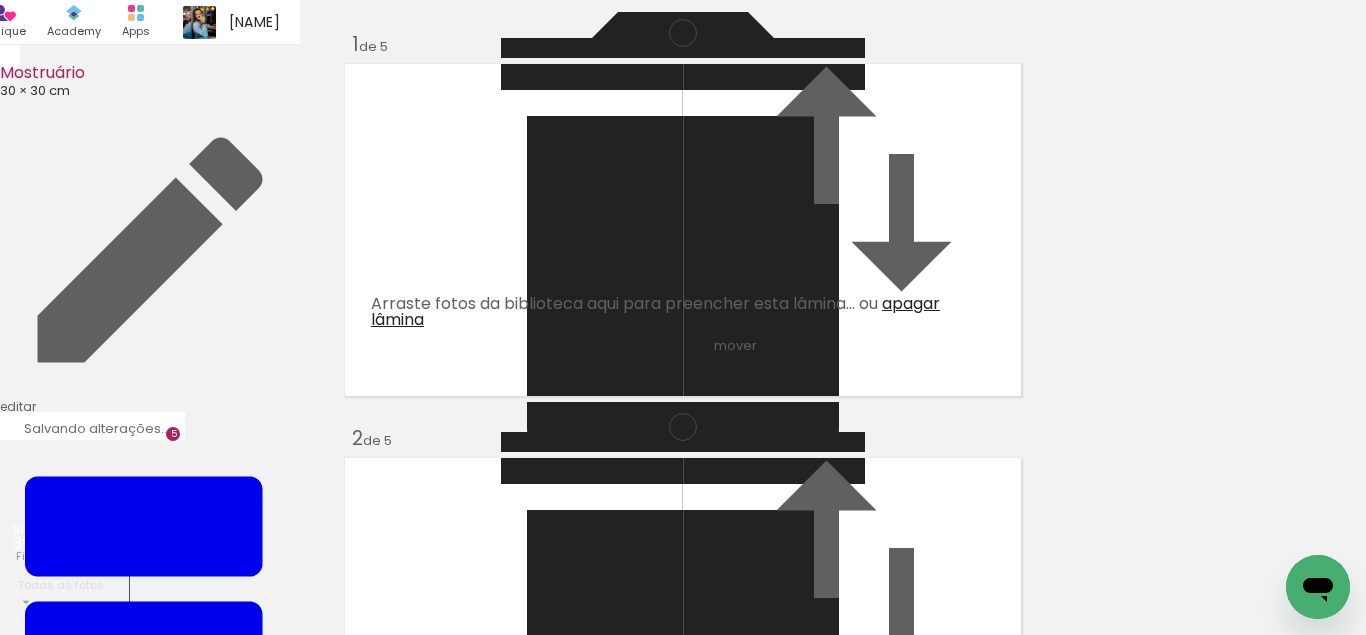 click at bounding box center (144, 805) 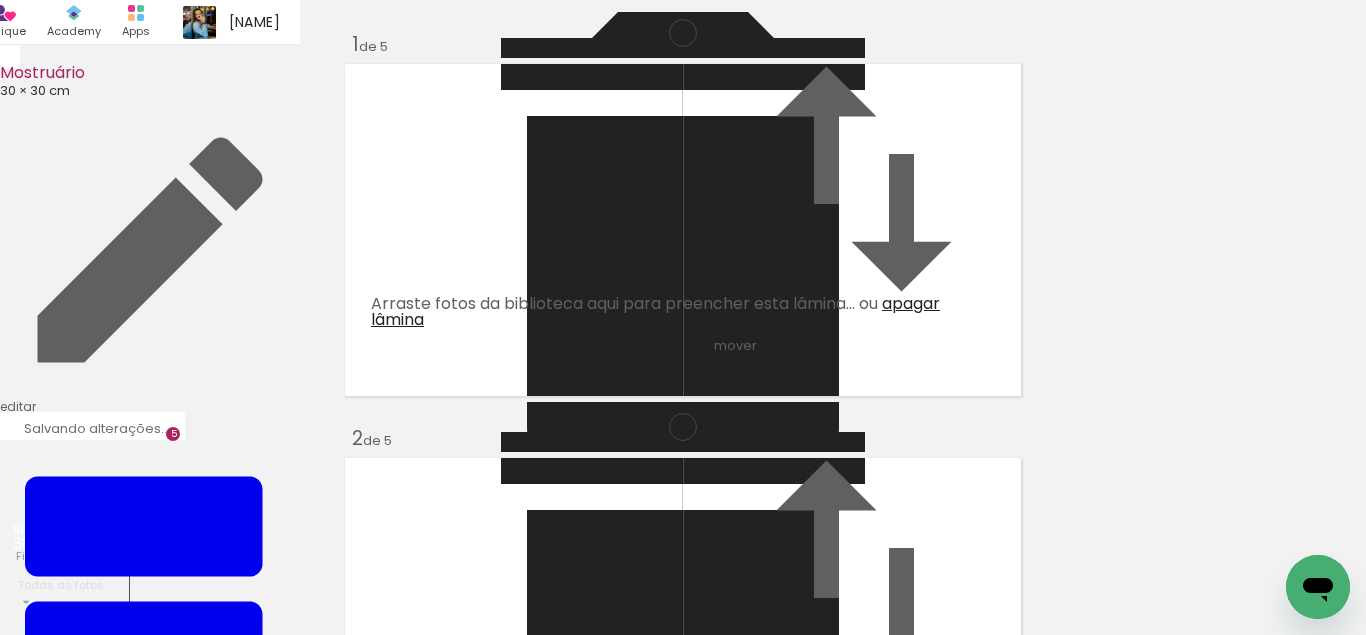 click at bounding box center (144, 805) 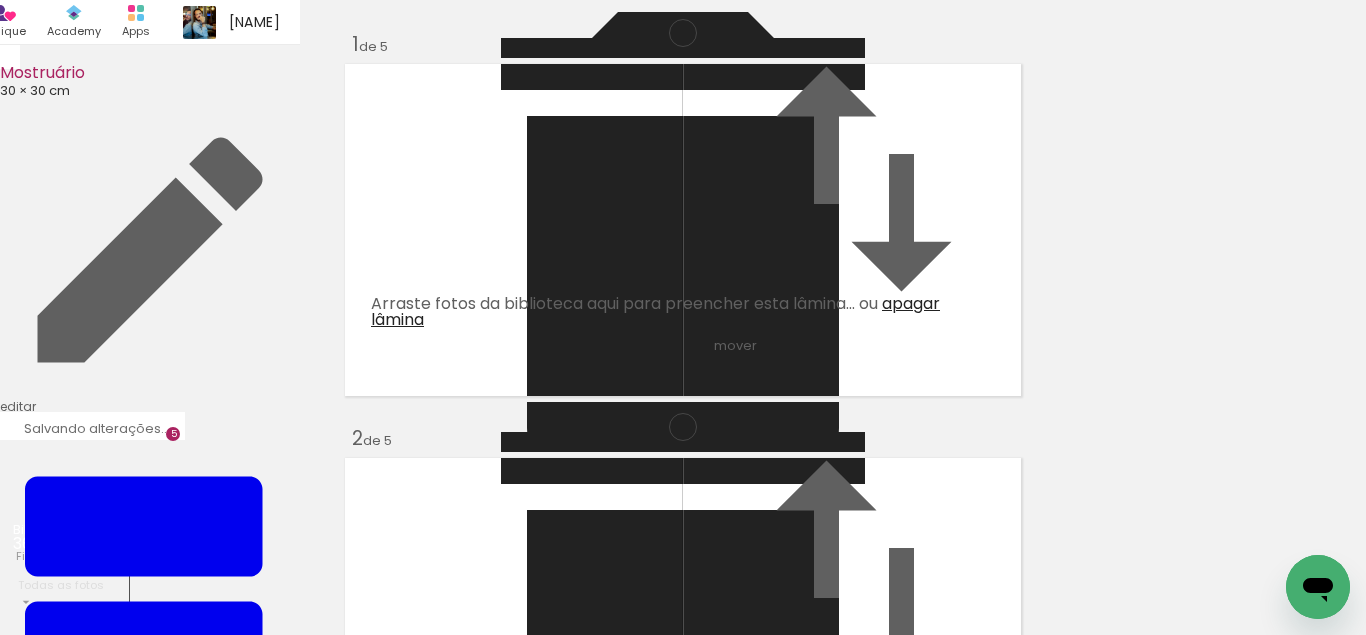 click at bounding box center (144, 805) 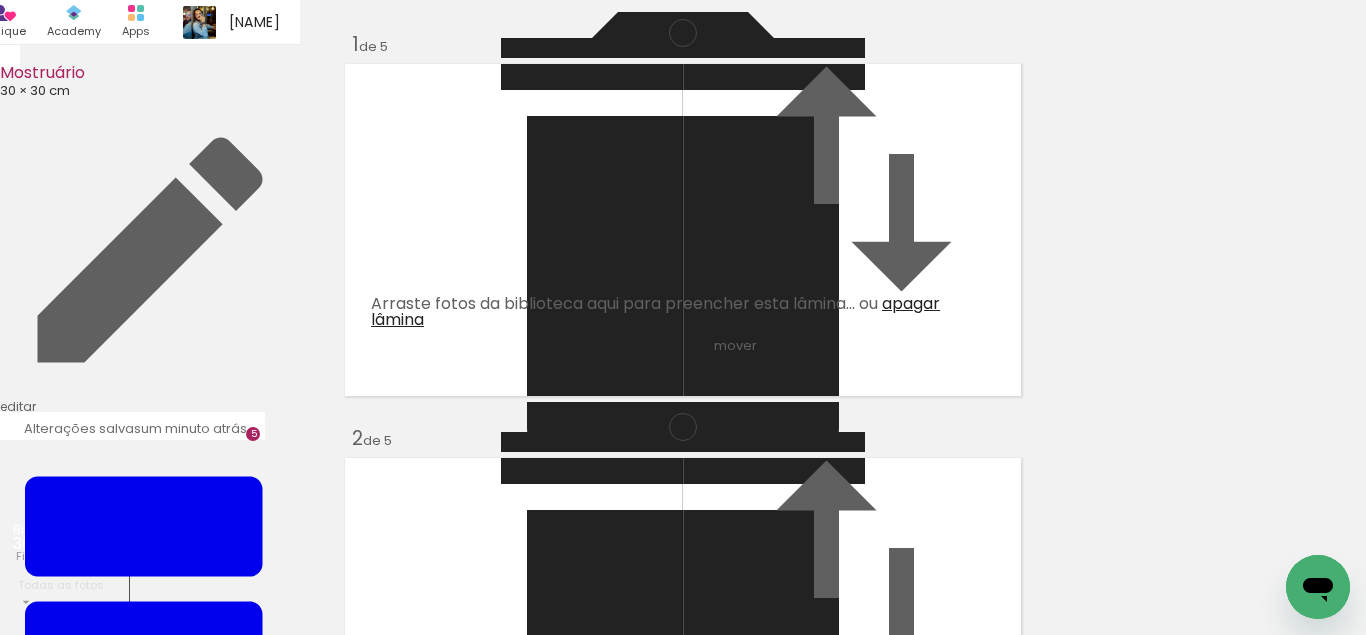 drag, startPoint x: 758, startPoint y: 303, endPoint x: 635, endPoint y: 635, distance: 354.05225 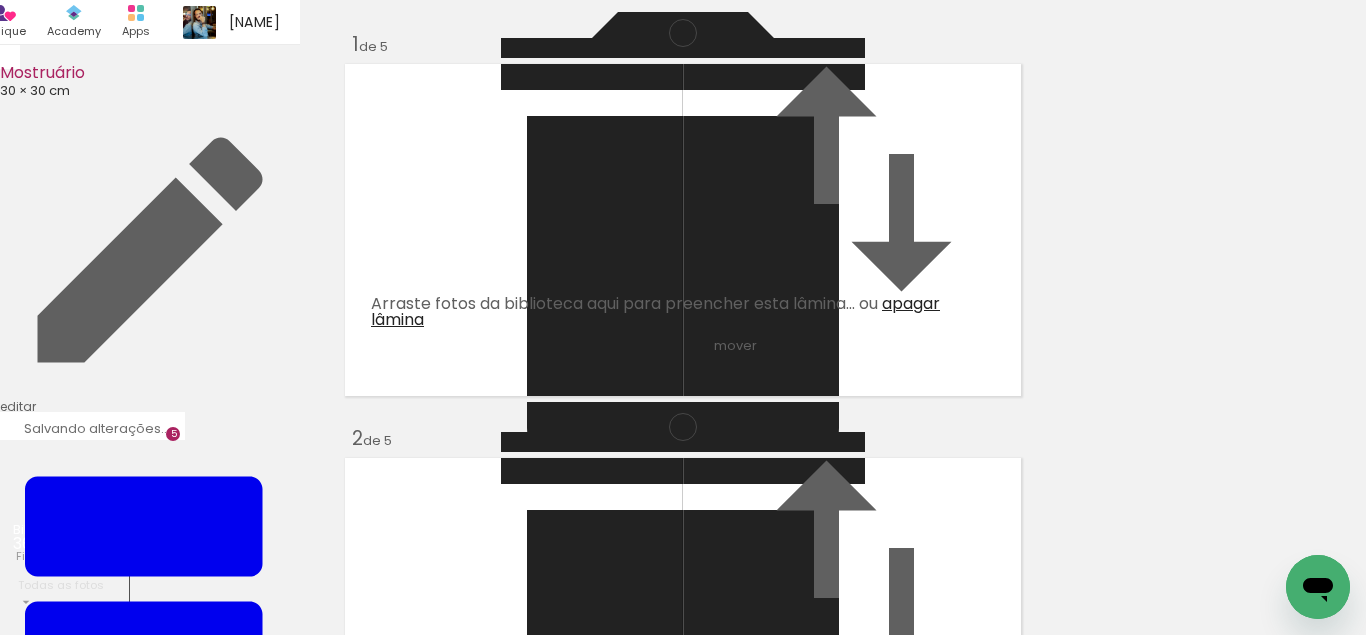 drag, startPoint x: 522, startPoint y: 466, endPoint x: 514, endPoint y: 593, distance: 127.25172 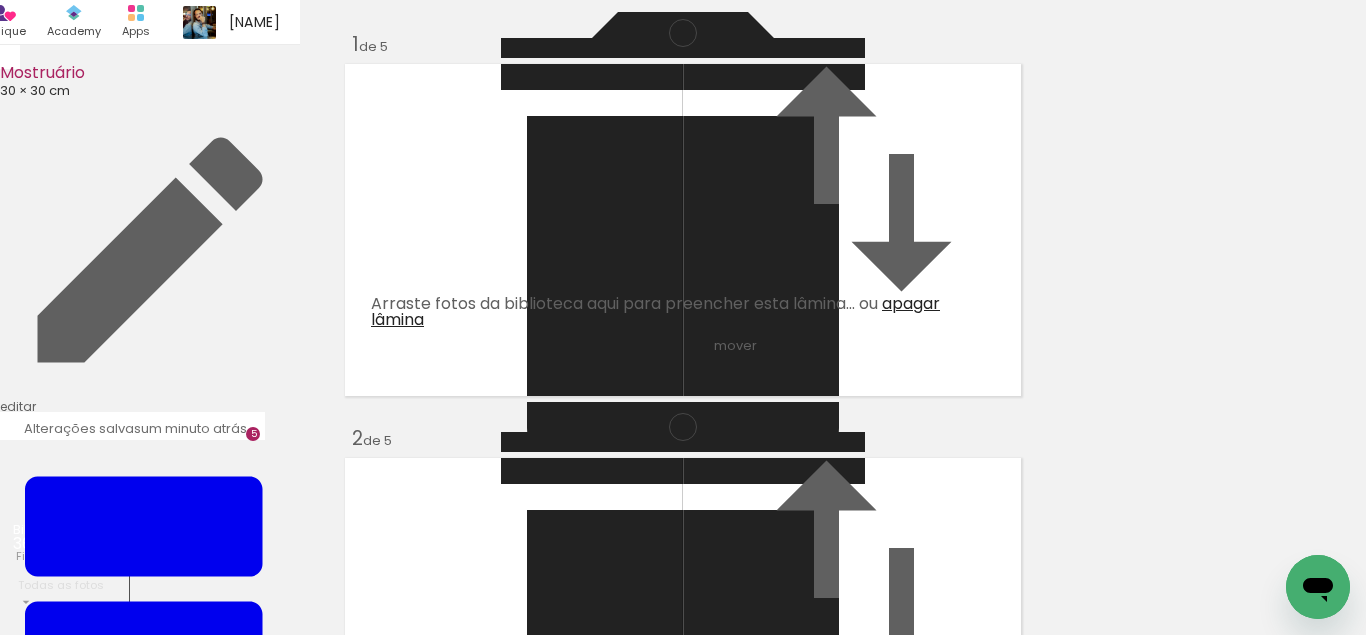 drag, startPoint x: 931, startPoint y: 303, endPoint x: 694, endPoint y: 580, distance: 364.5518 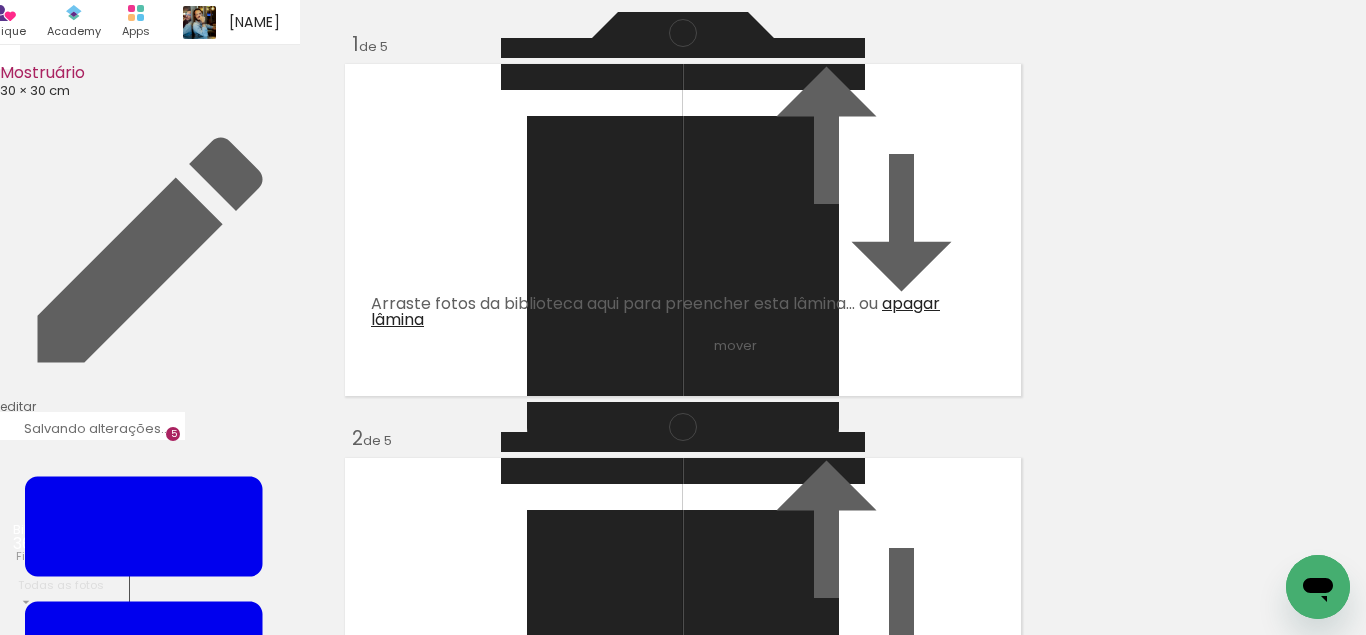 click at bounding box center [144, 805] 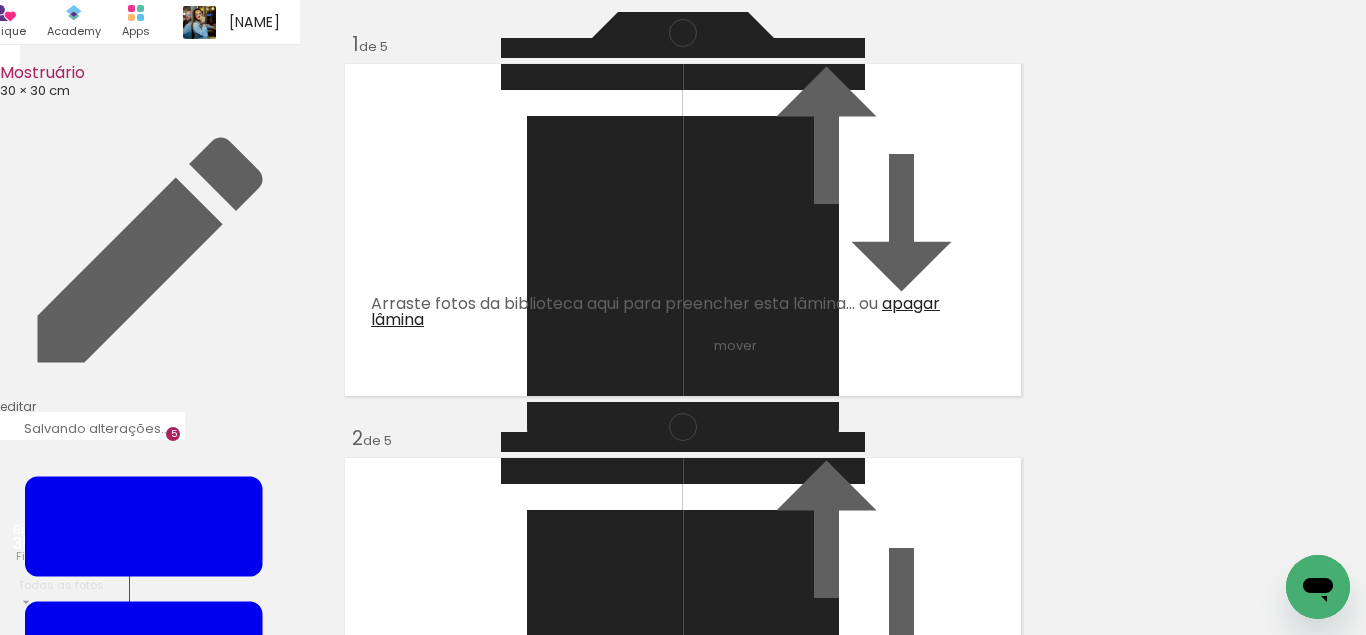 click at bounding box center [144, 805] 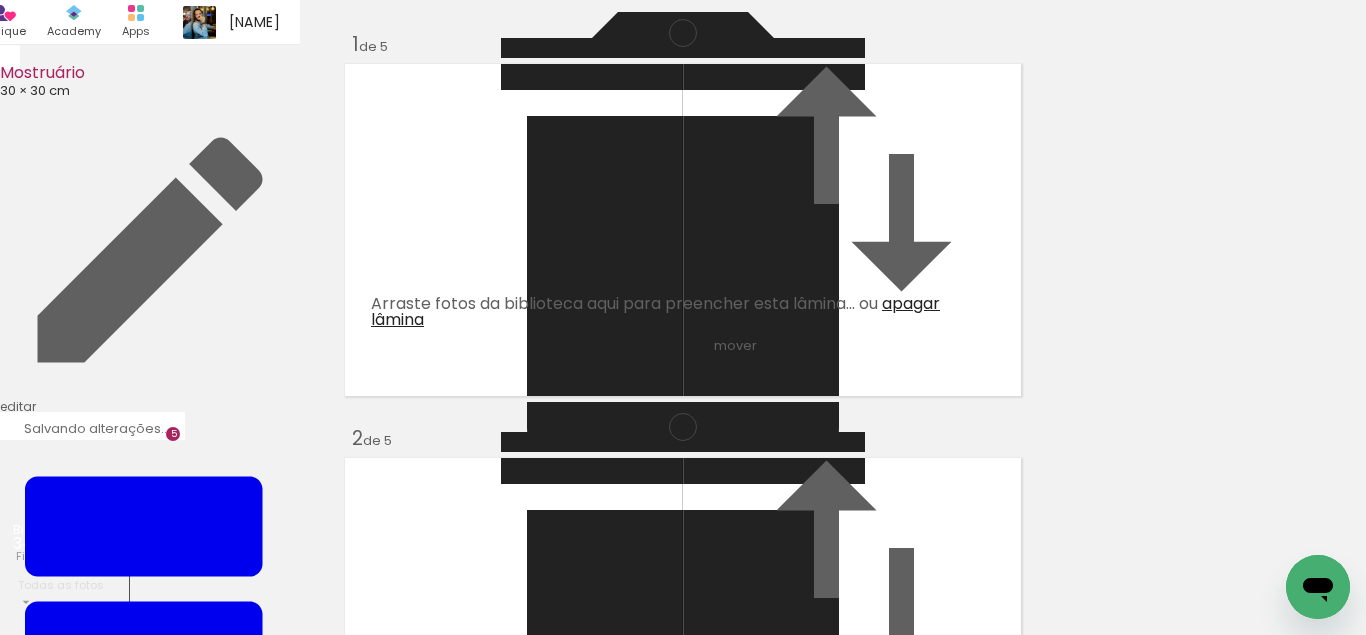 click at bounding box center [144, 805] 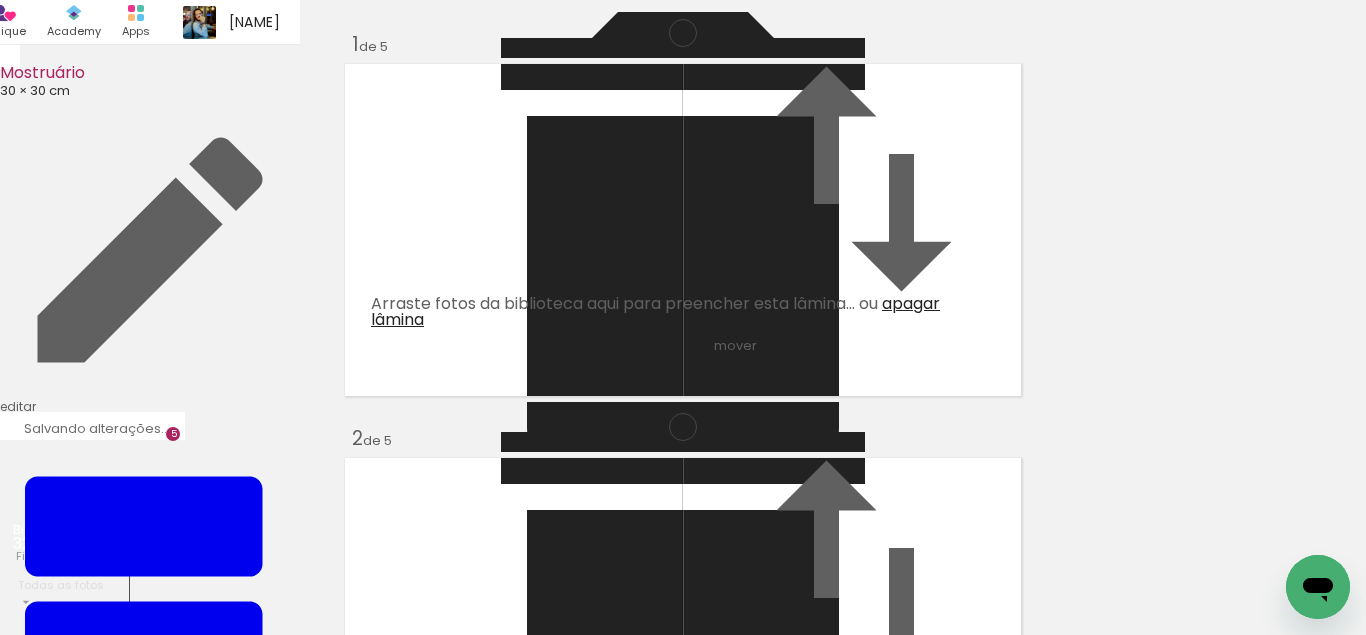 click at bounding box center (144, 805) 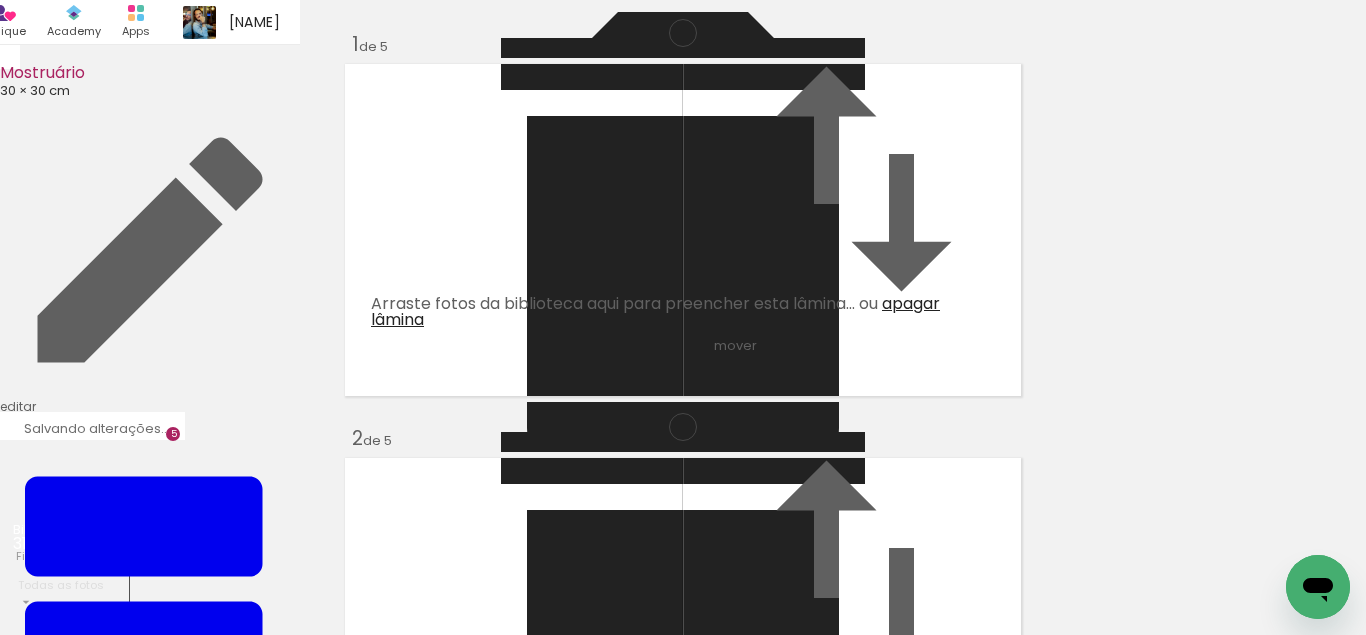 click at bounding box center (144, 805) 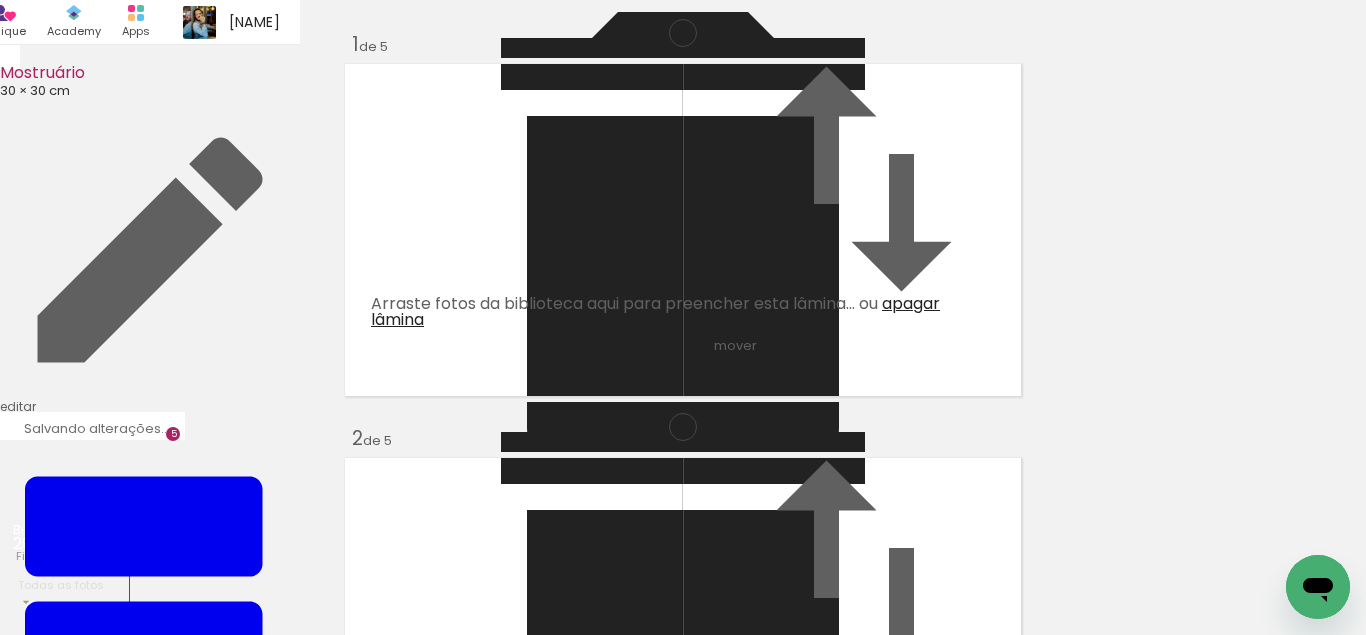 click at bounding box center (144, 805) 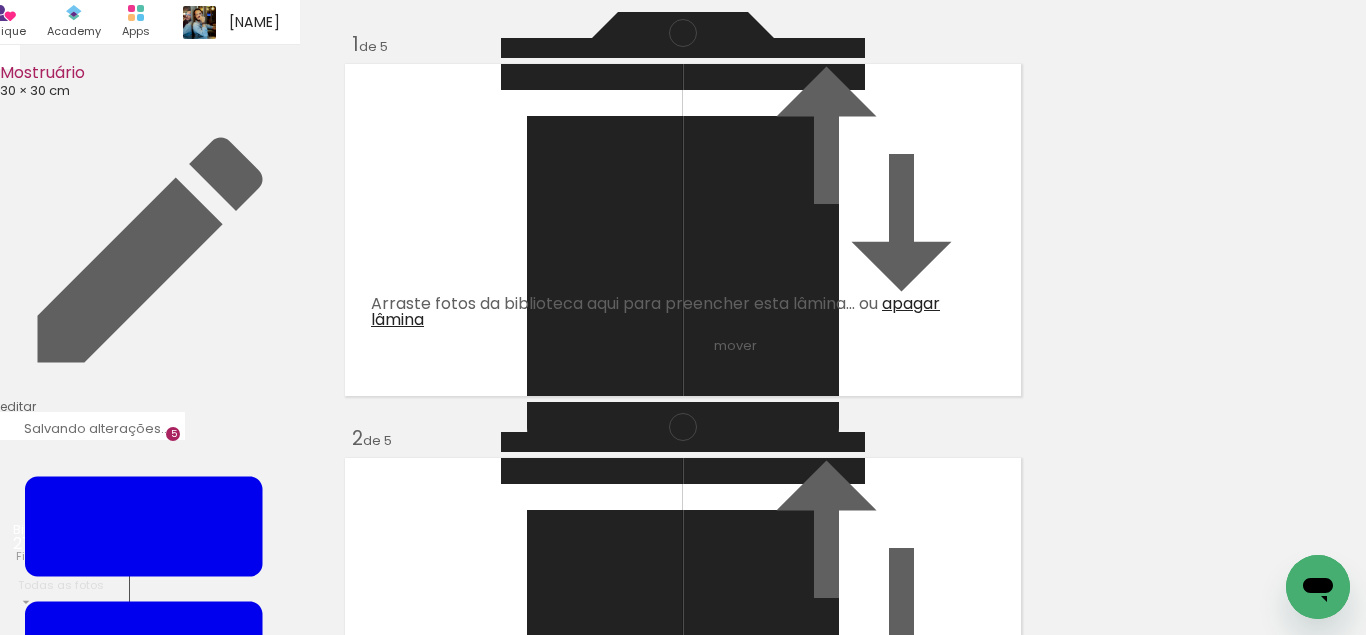 click at bounding box center (144, 805) 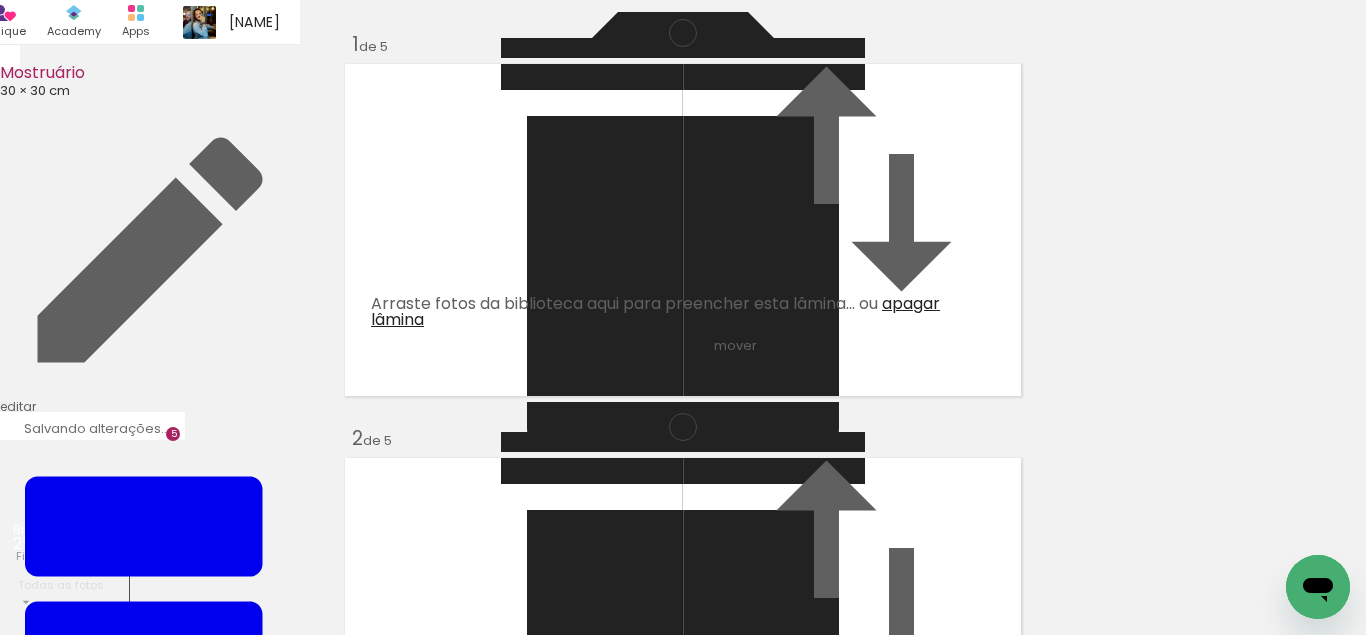 click at bounding box center (144, 805) 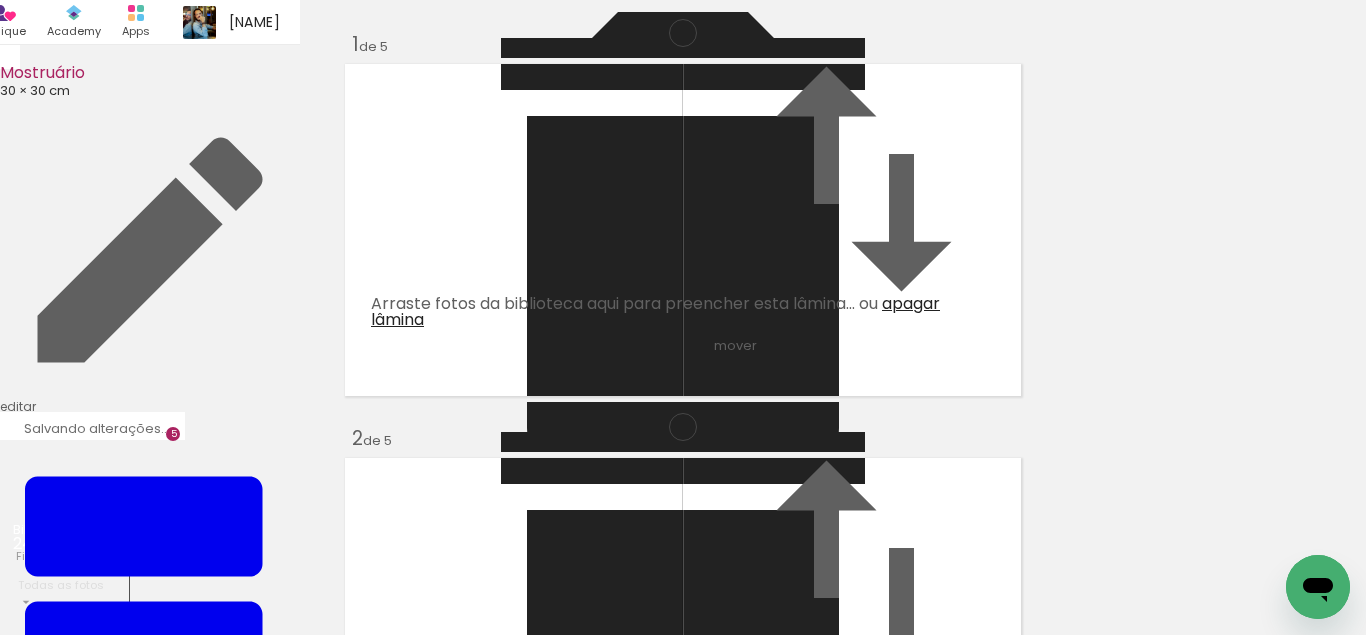 click at bounding box center (32, 805) 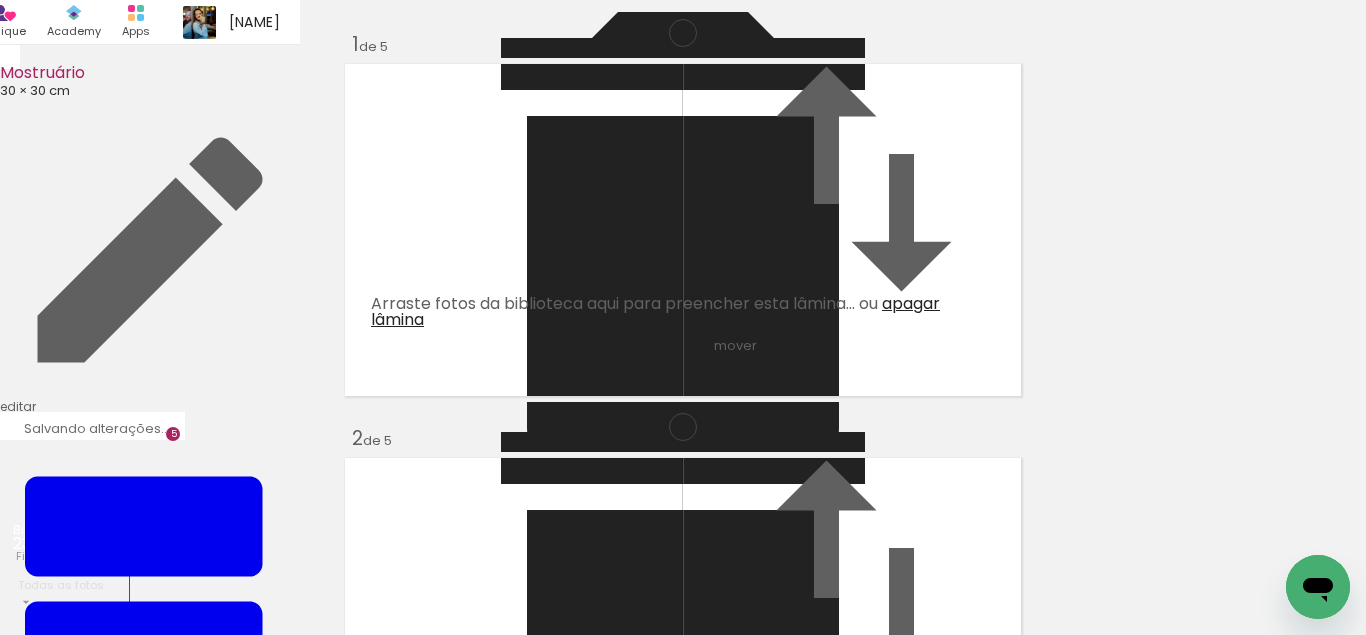click at bounding box center [144, 805] 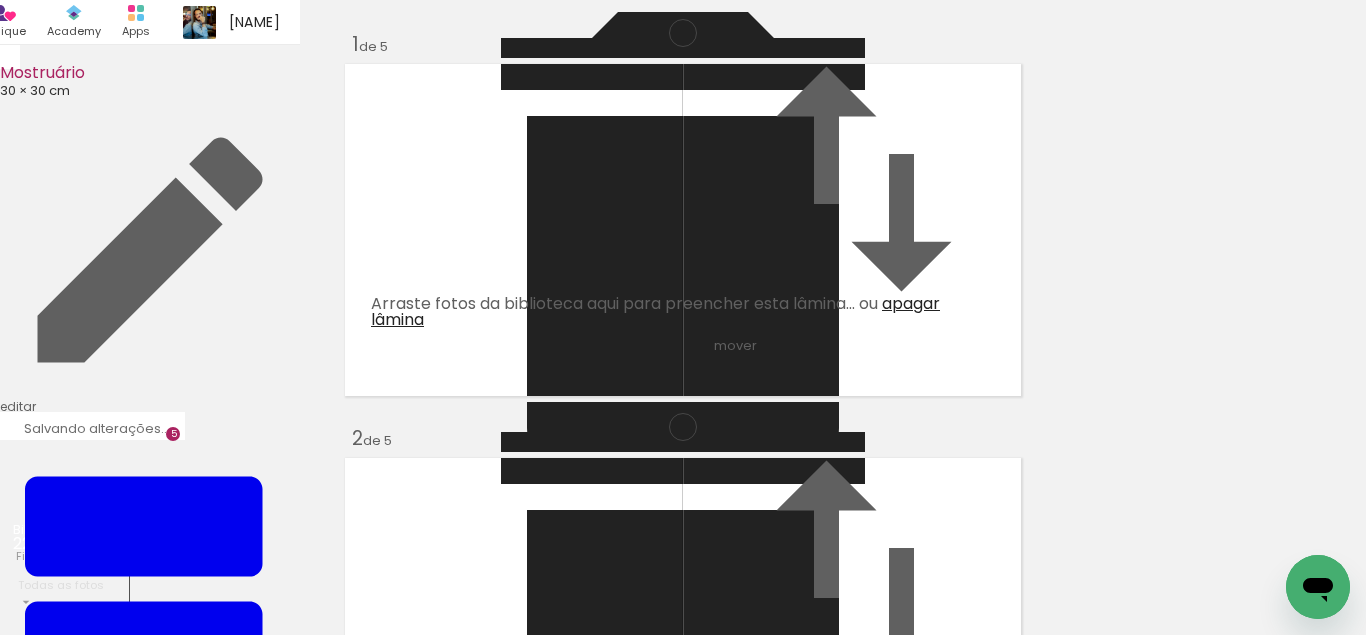 click at bounding box center [144, 805] 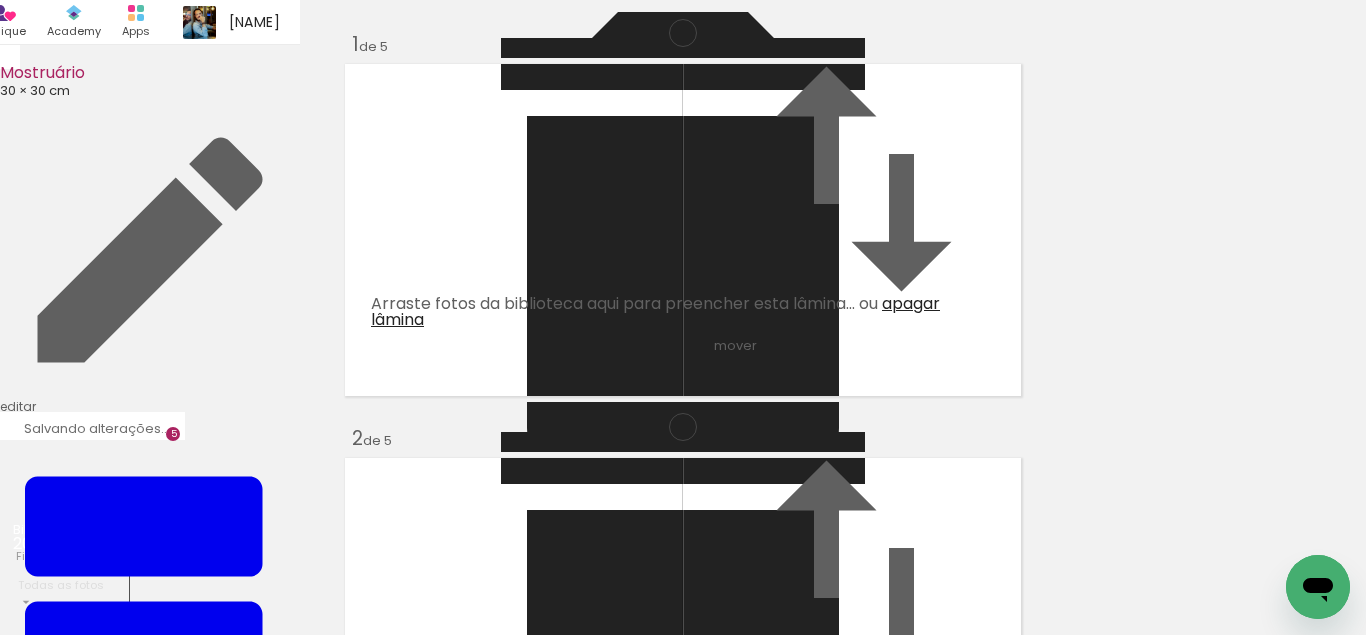 click at bounding box center (144, 805) 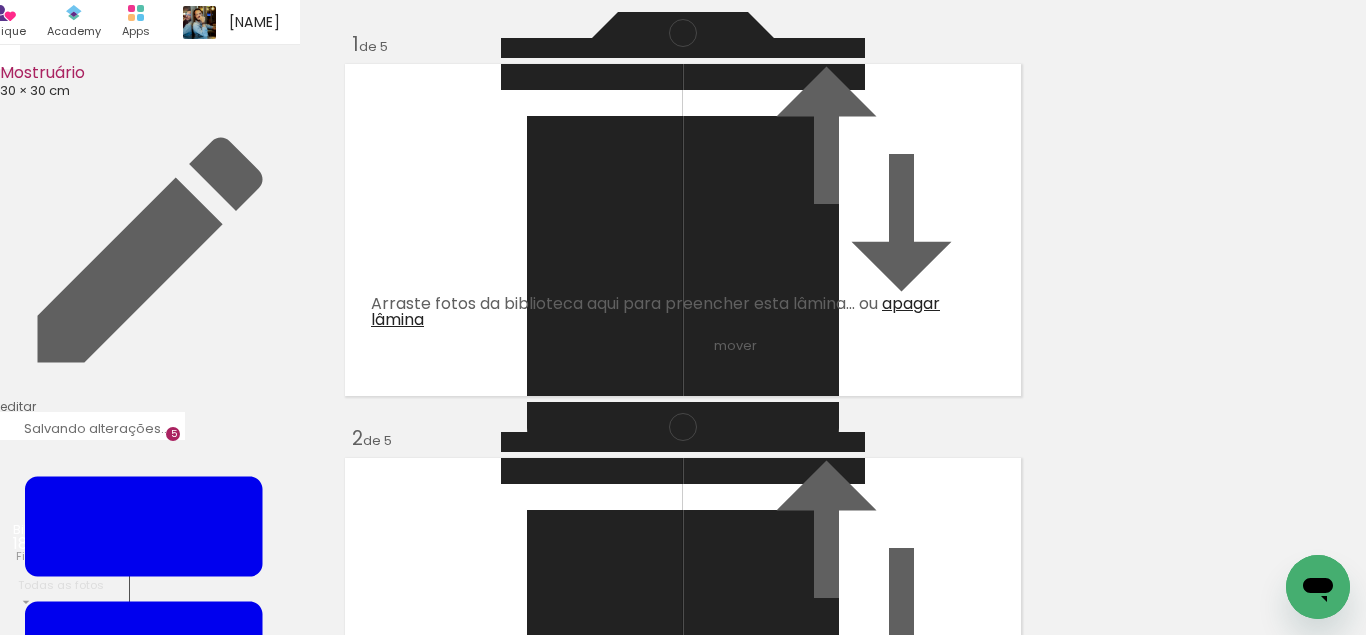click at bounding box center [32, 805] 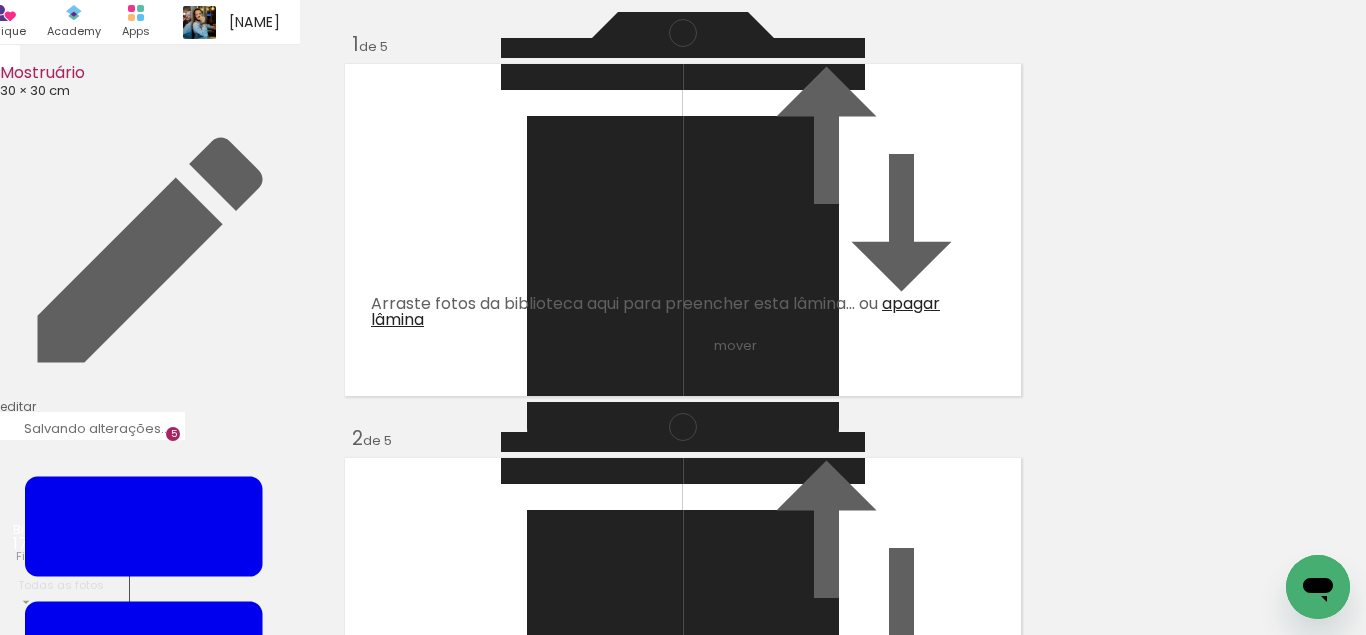 click at bounding box center [32, 805] 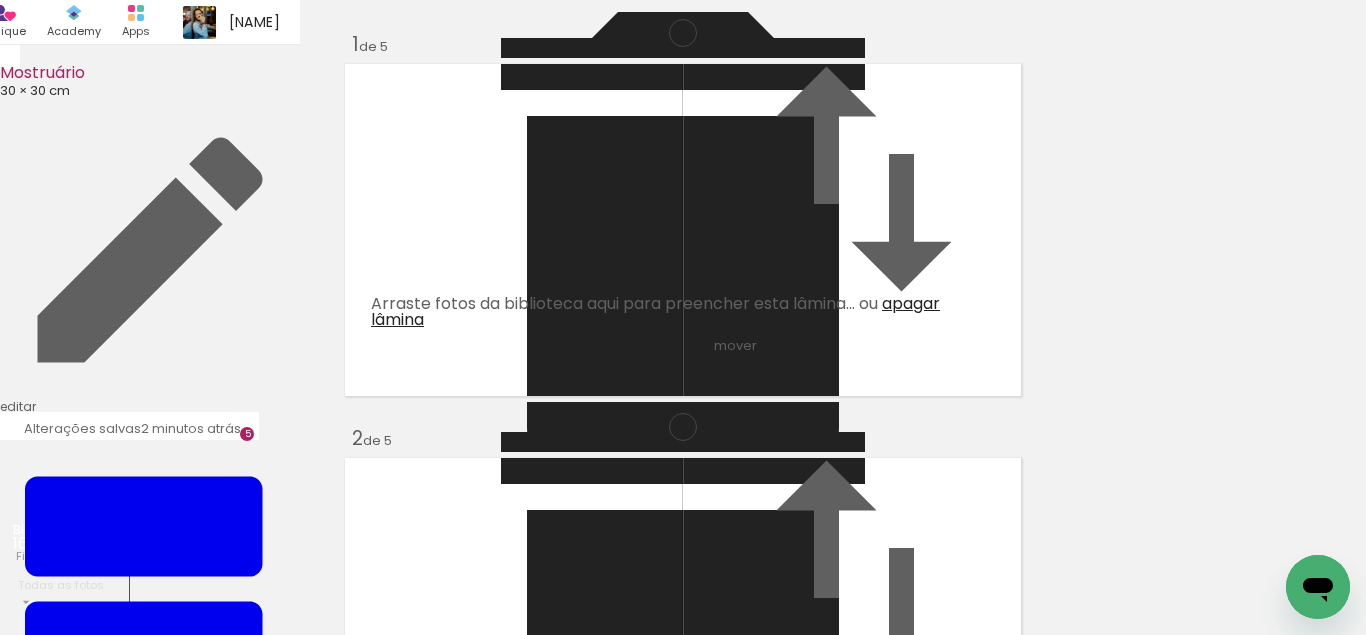 click at bounding box center (683, 788) 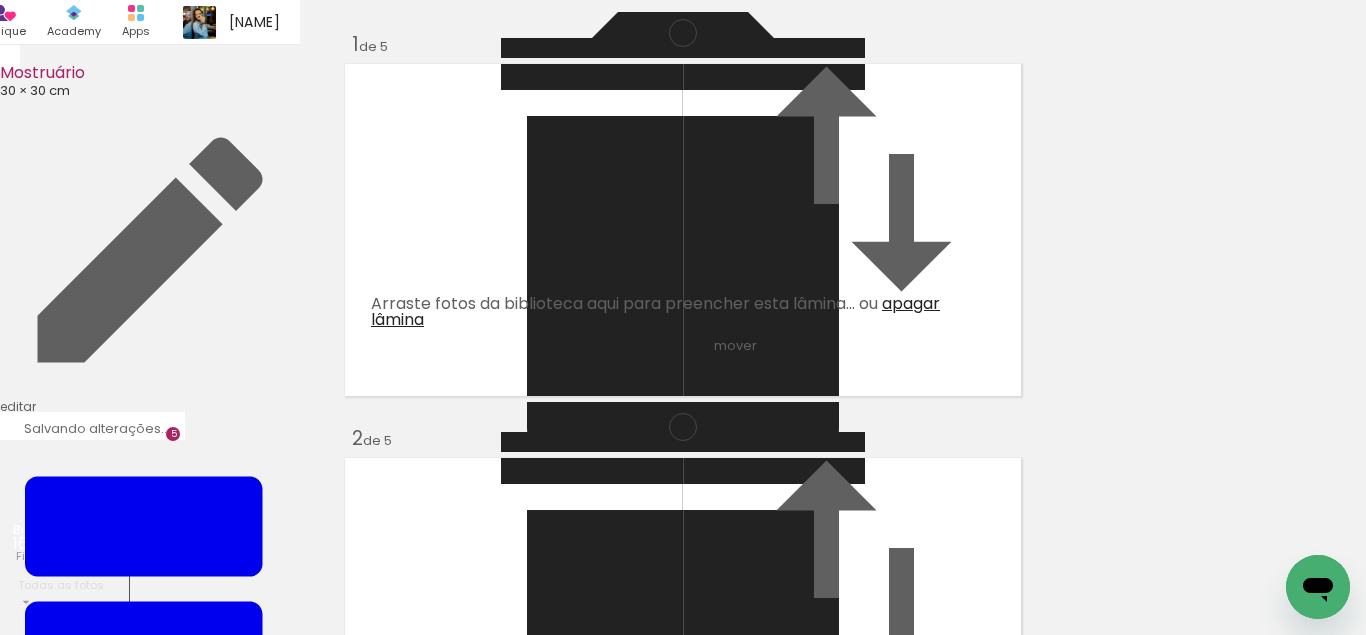 scroll, scrollTop: 0, scrollLeft: 1, axis: horizontal 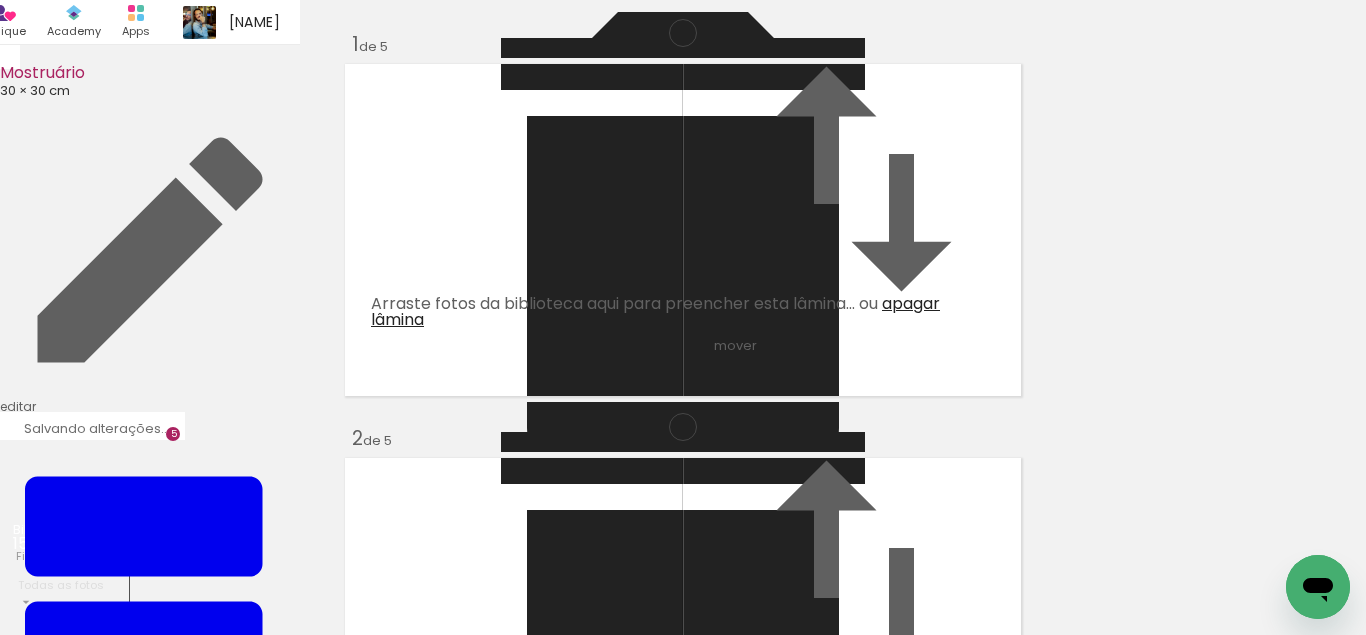 click at bounding box center (31, 805) 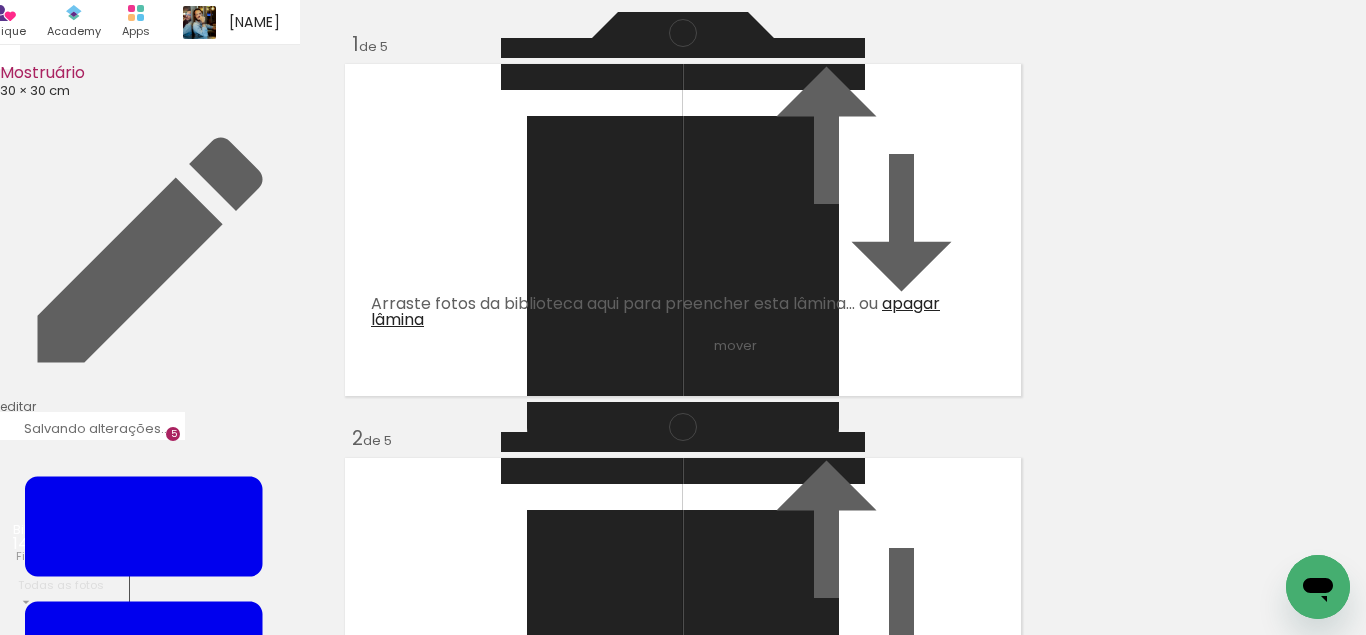 click at bounding box center [143, 805] 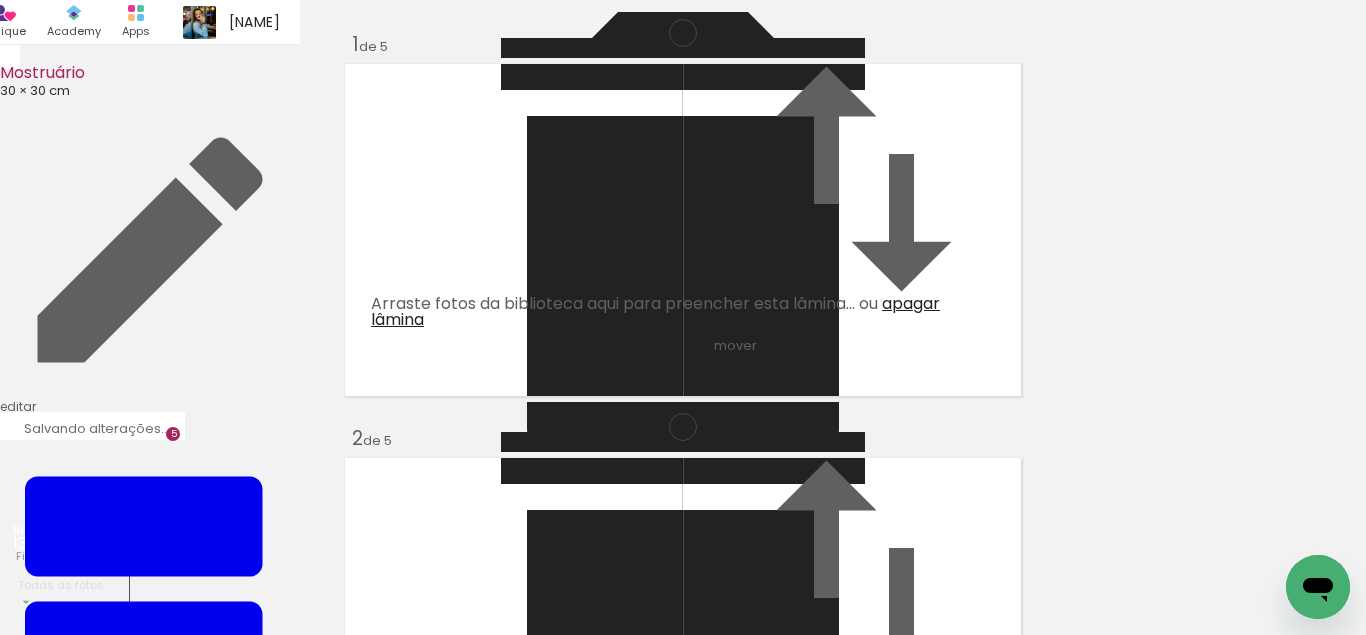 click at bounding box center [31, 805] 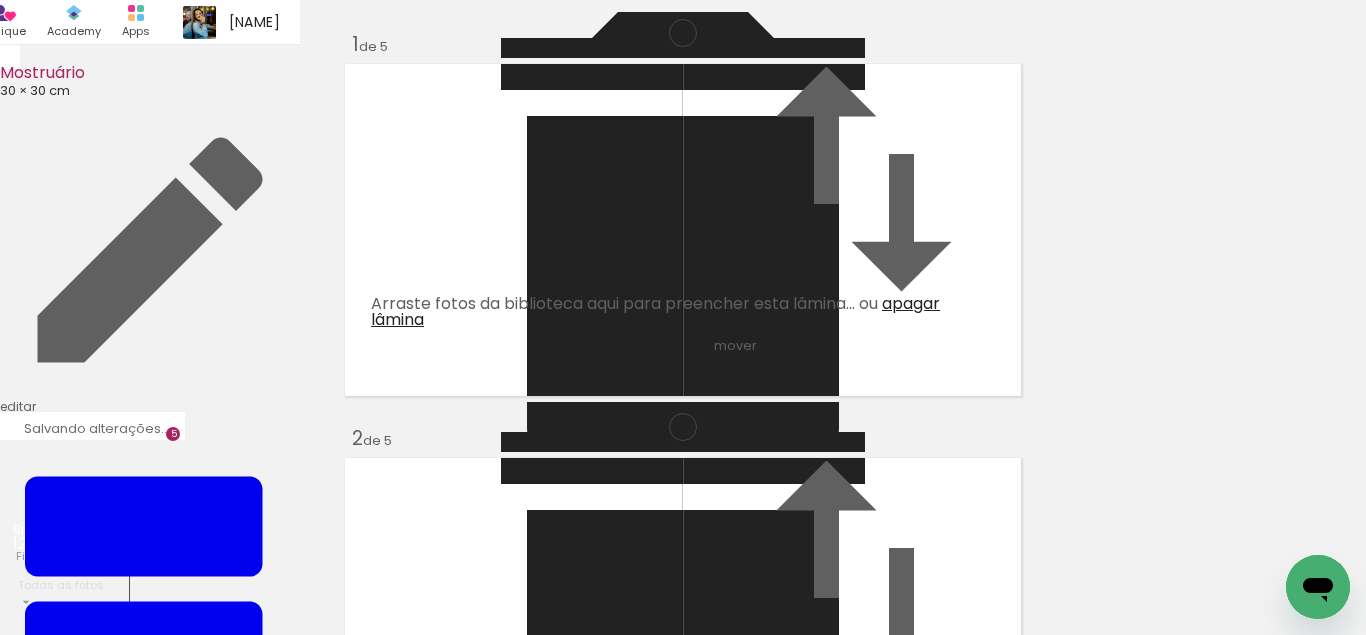 scroll, scrollTop: 2033, scrollLeft: 0, axis: vertical 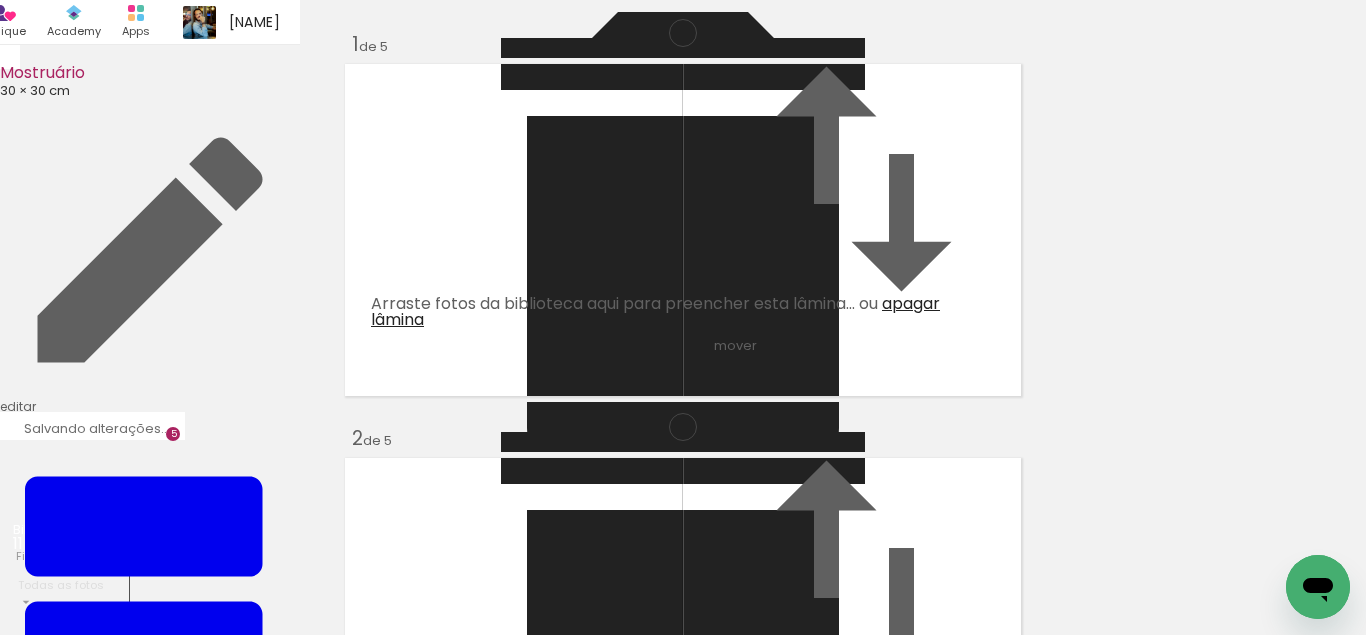 click at bounding box center (144, 805) 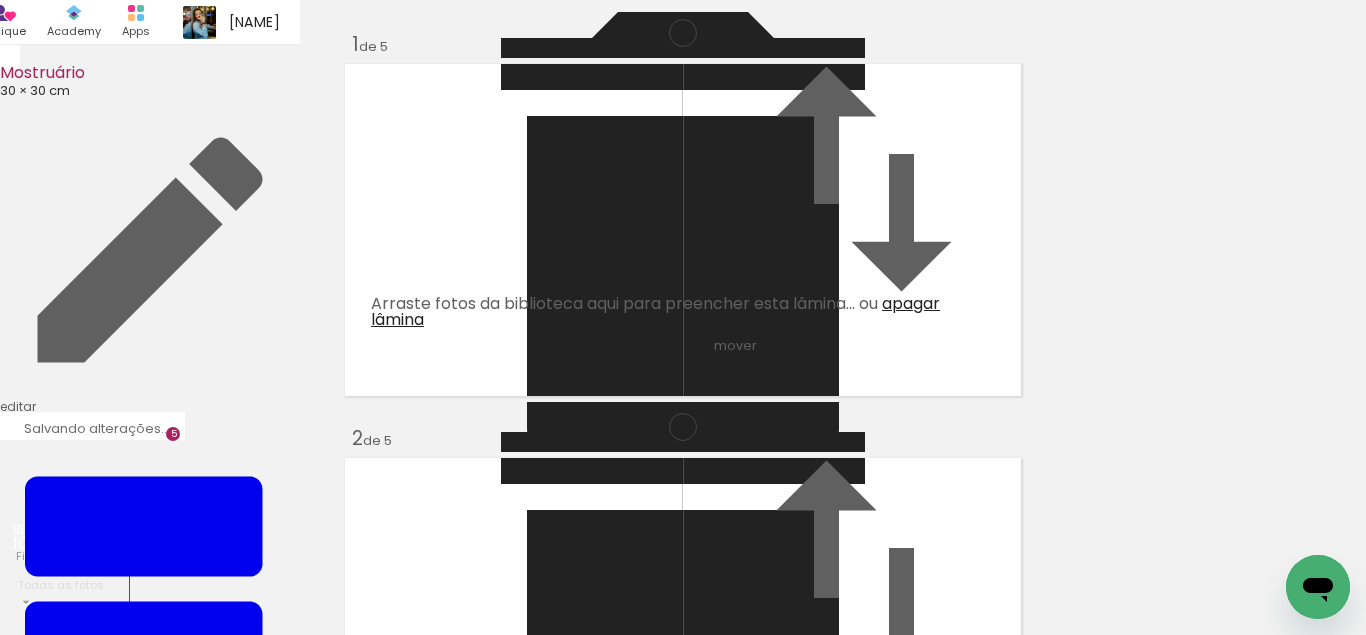 scroll, scrollTop: 0, scrollLeft: 0, axis: both 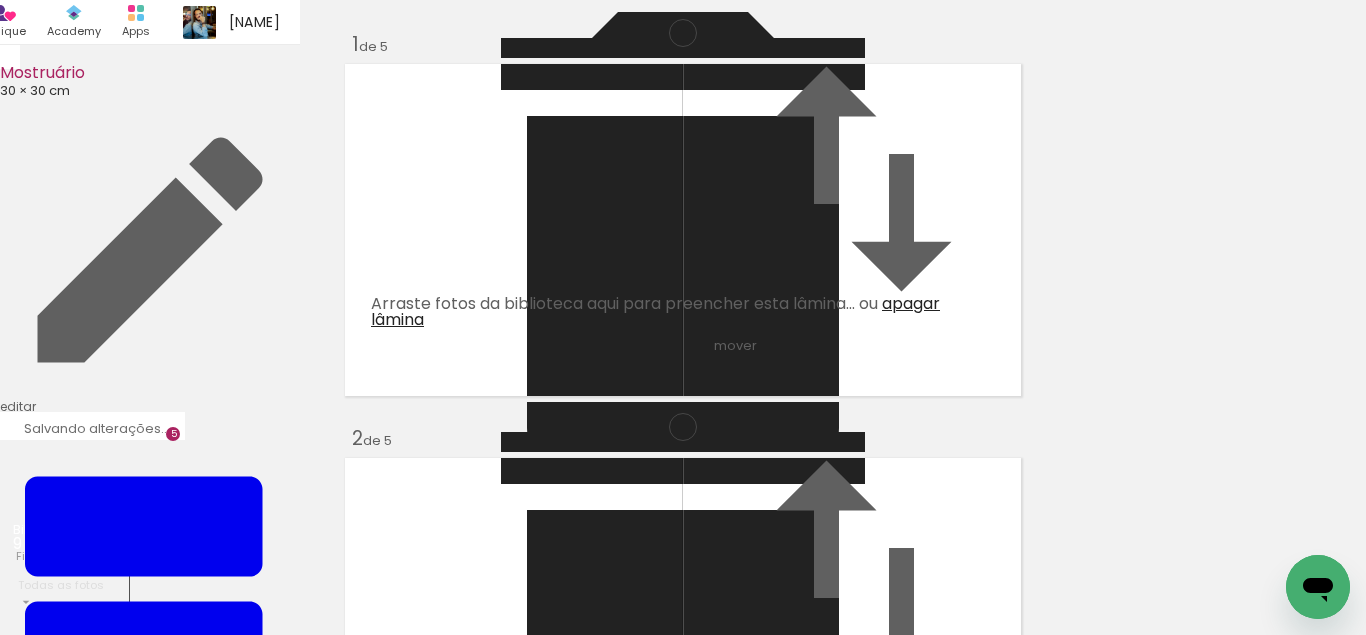 click at bounding box center (144, 805) 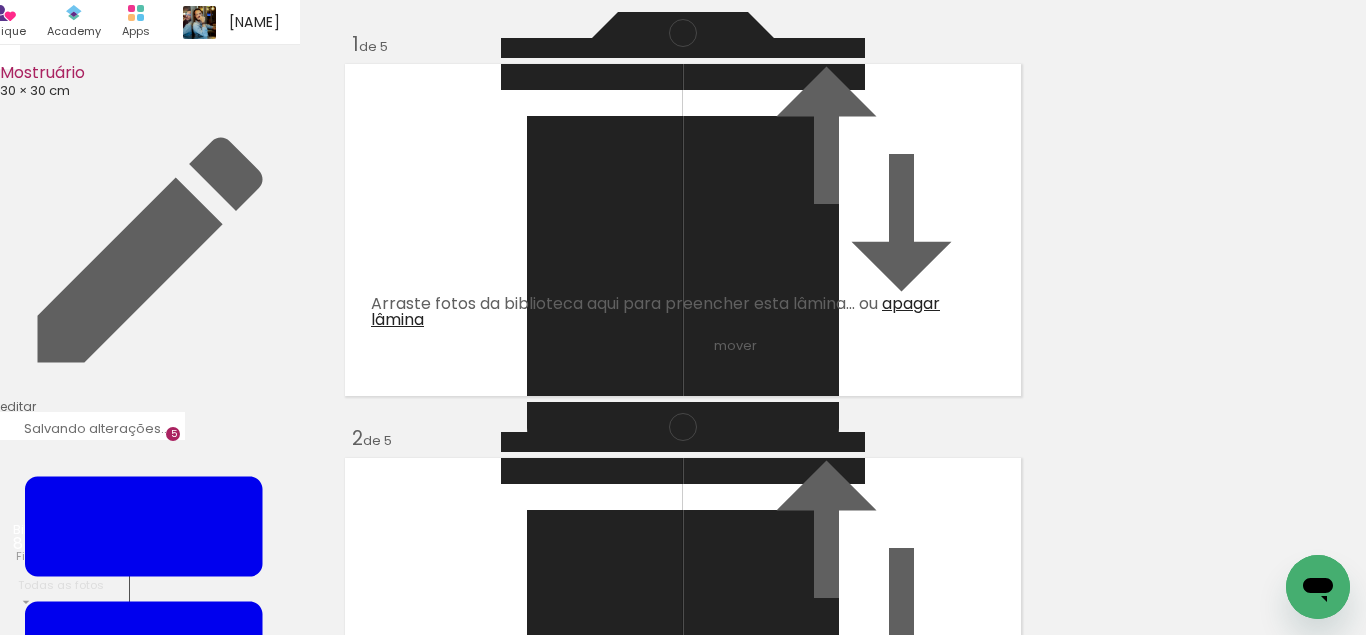 click at bounding box center (144, 805) 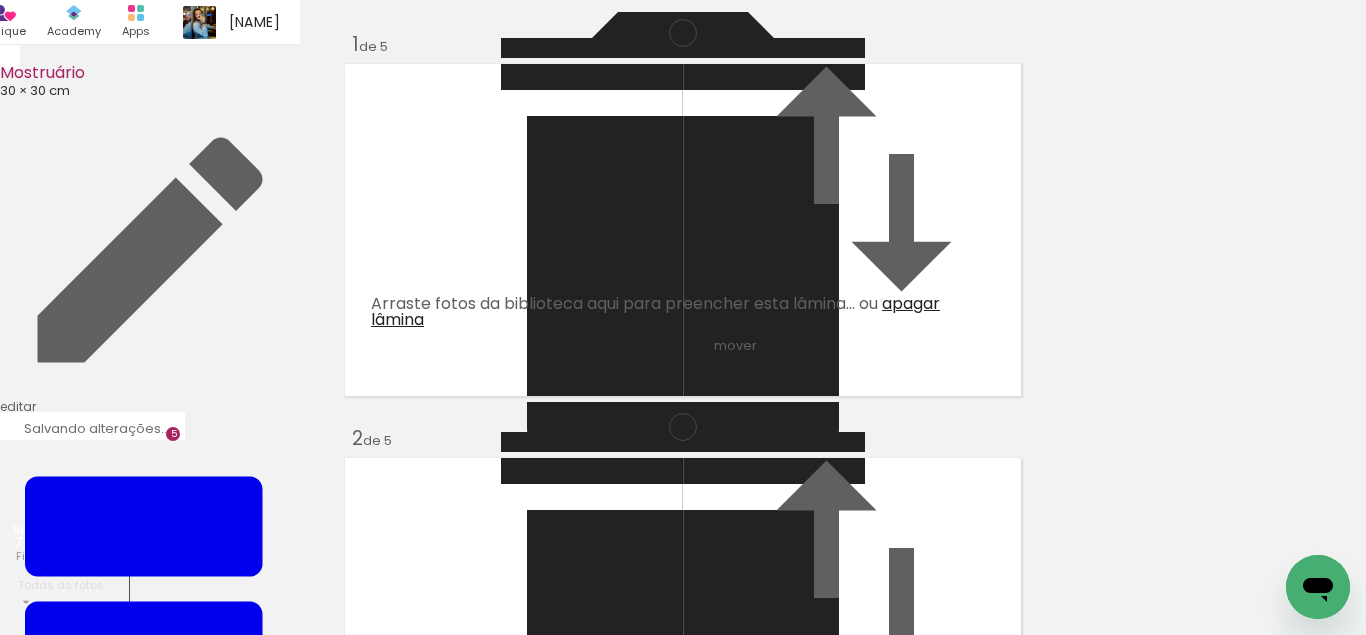 click at bounding box center (32, 805) 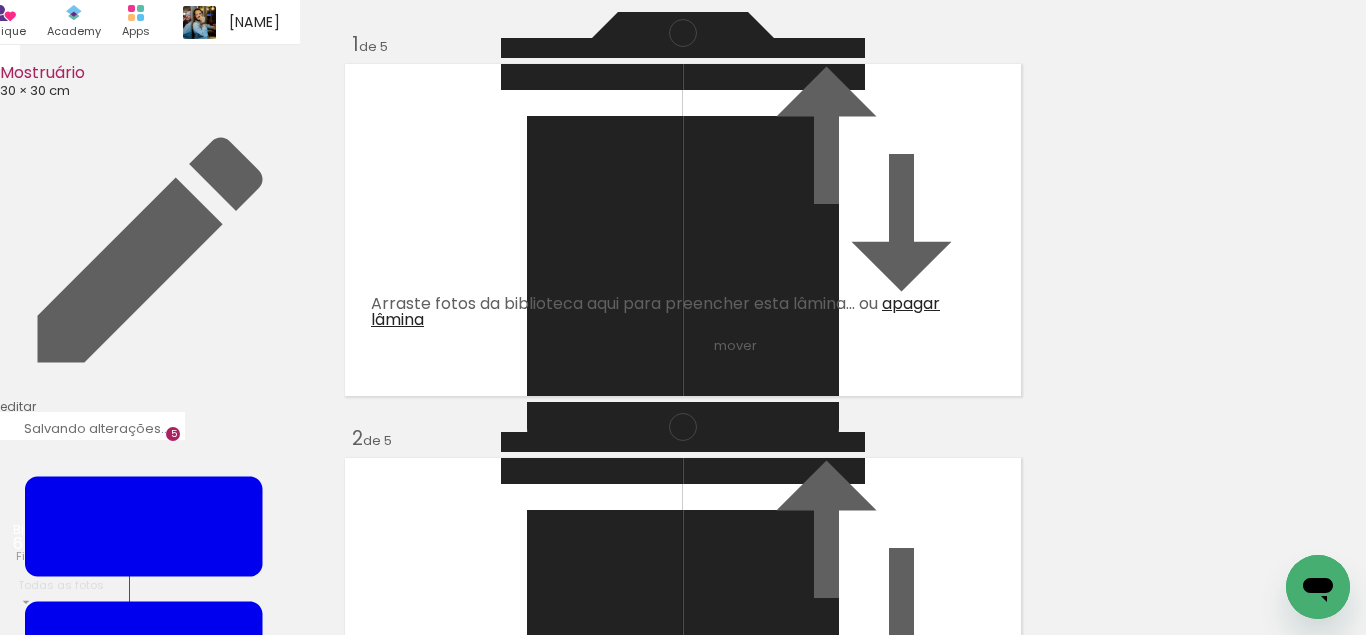 click at bounding box center [32, 805] 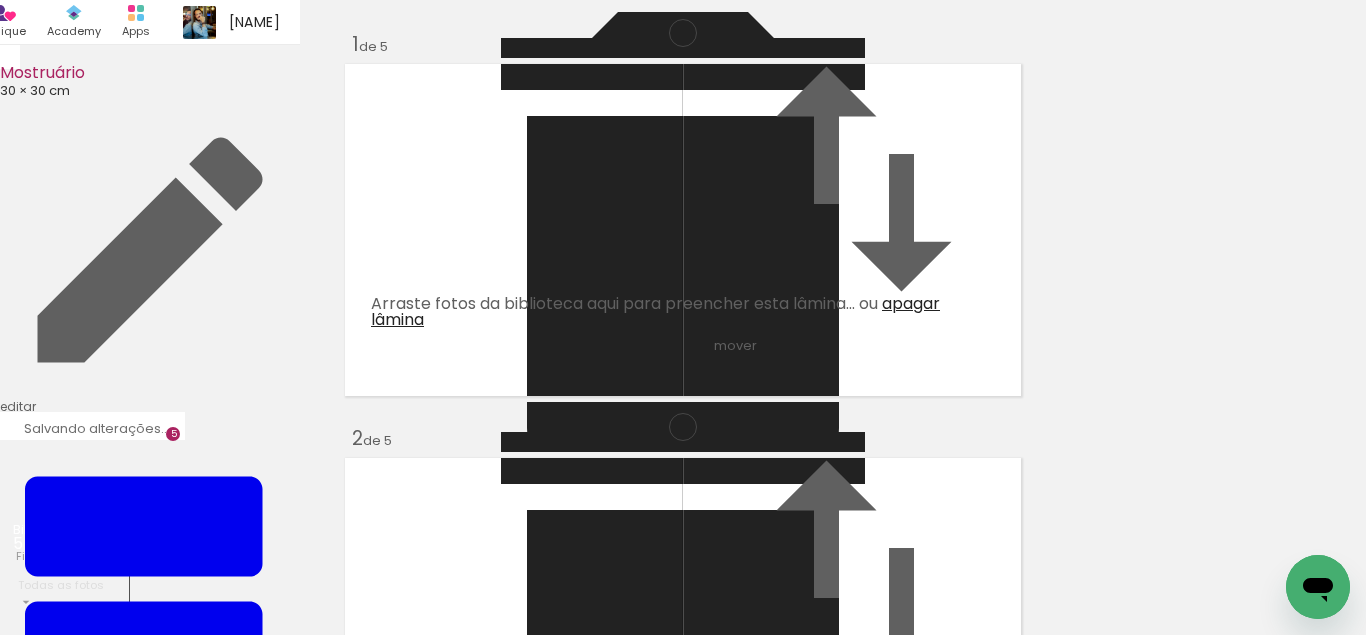 click at bounding box center [32, 805] 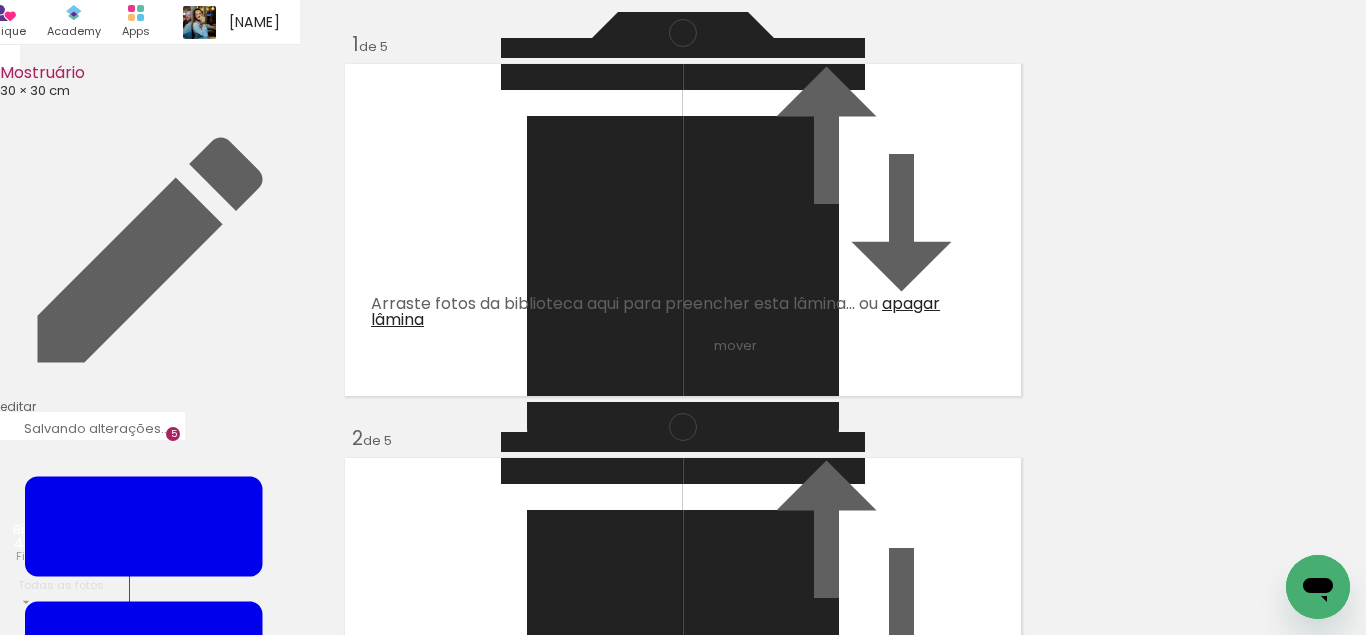 click at bounding box center [32, 805] 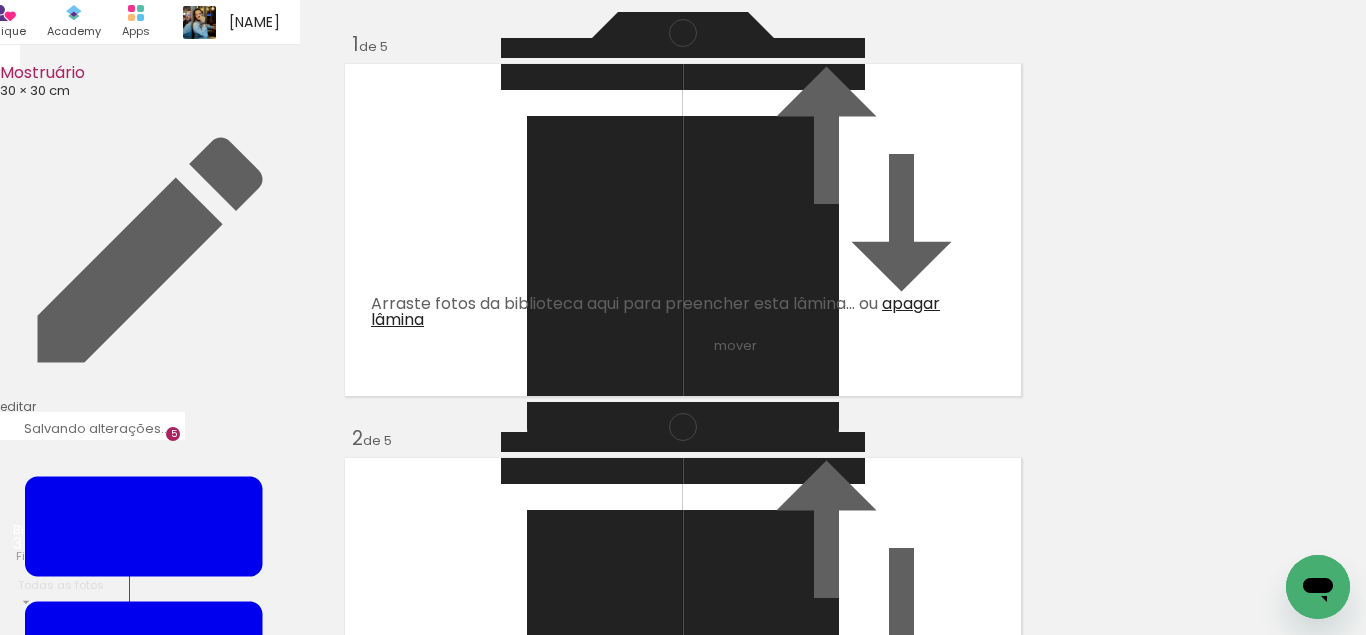 click at bounding box center (32, 805) 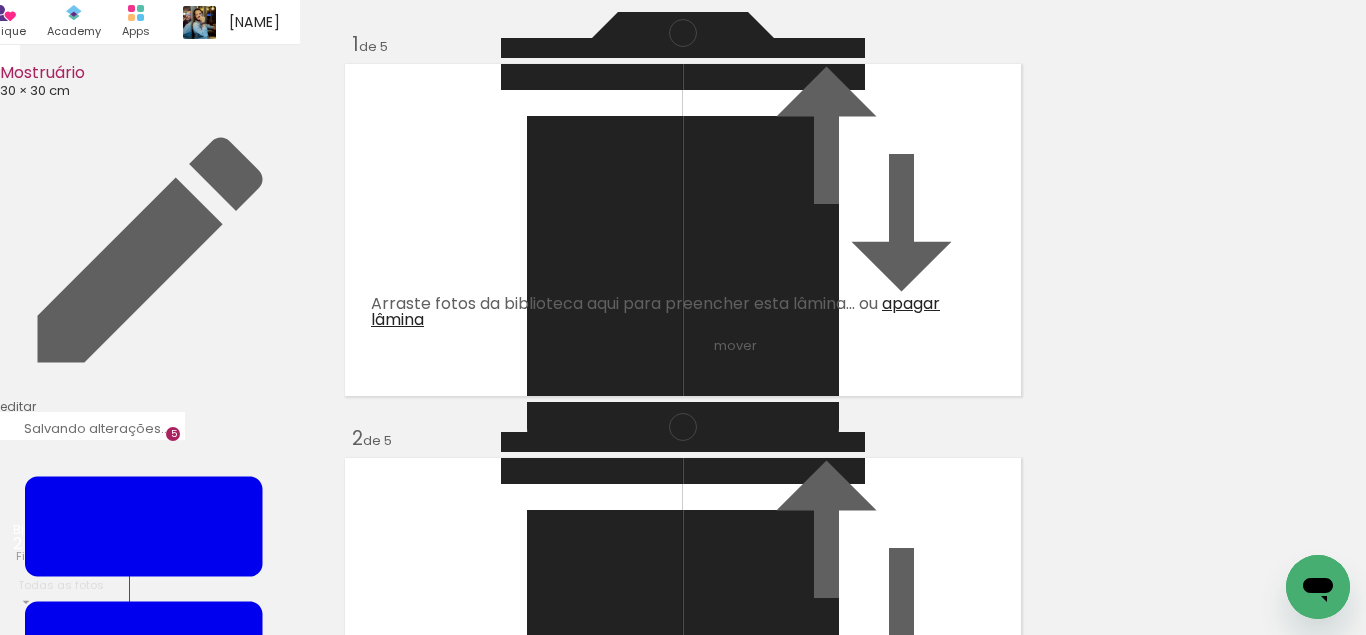 click at bounding box center [32, 805] 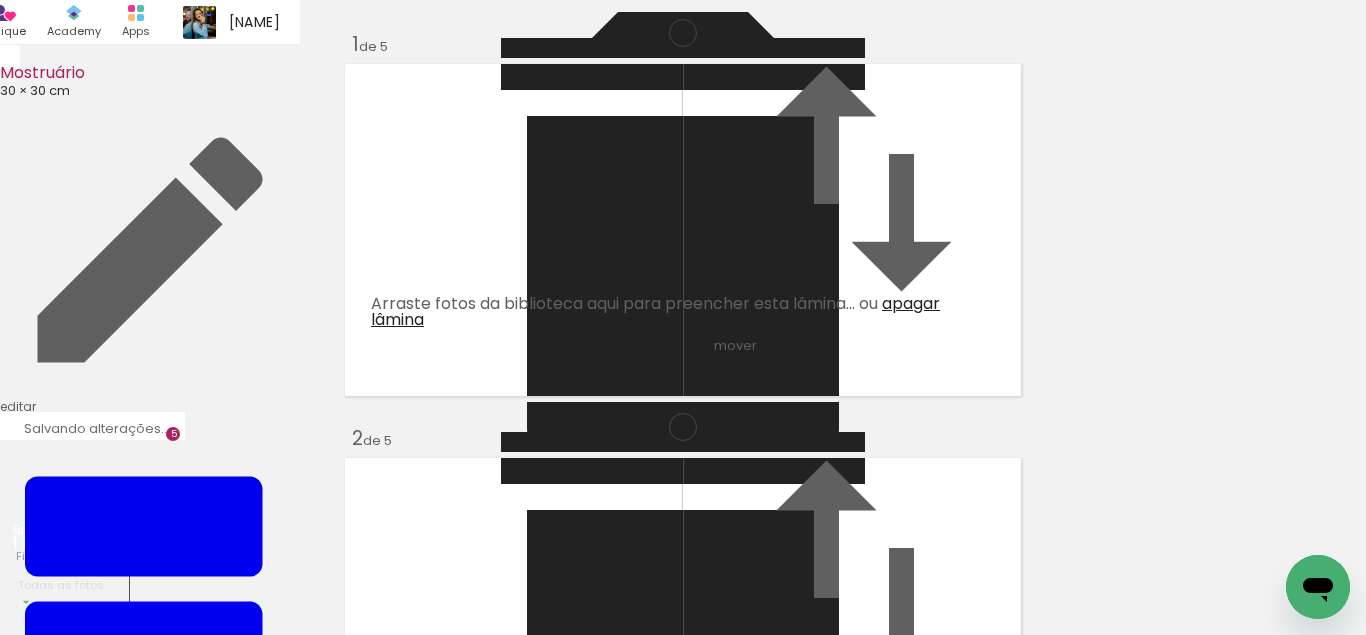 click at bounding box center (0, 0) 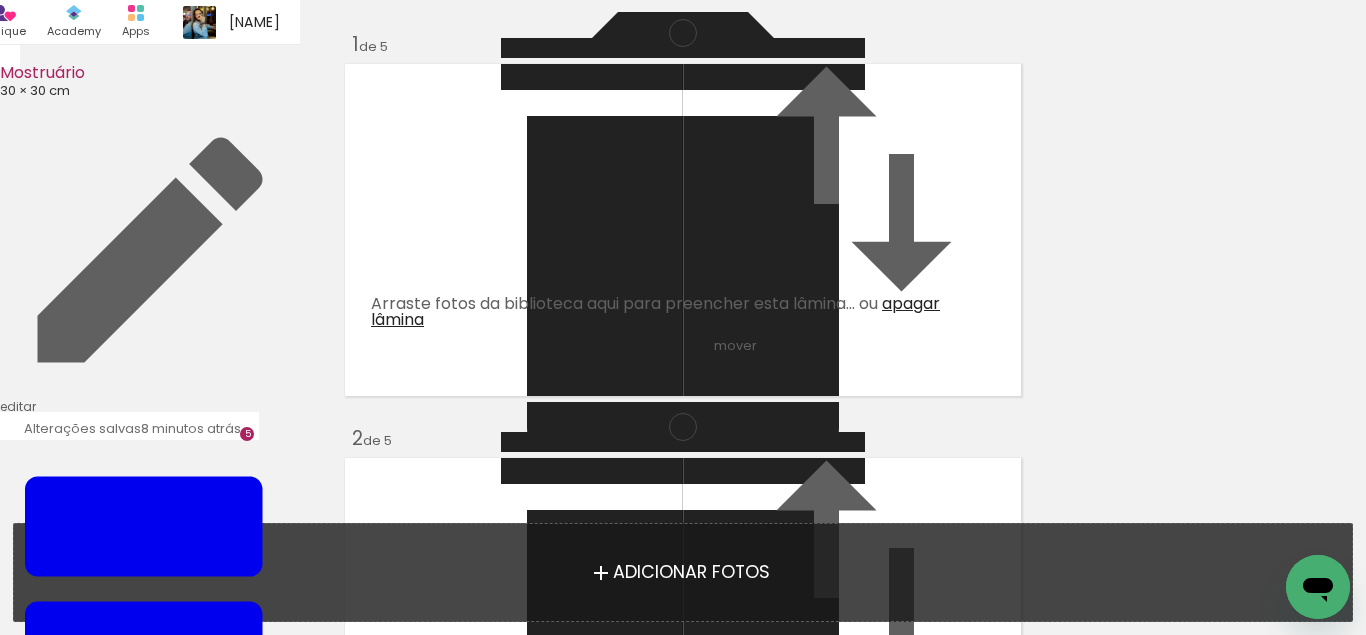 click on "Adicionar Fotos" at bounding box center (691, 573) 